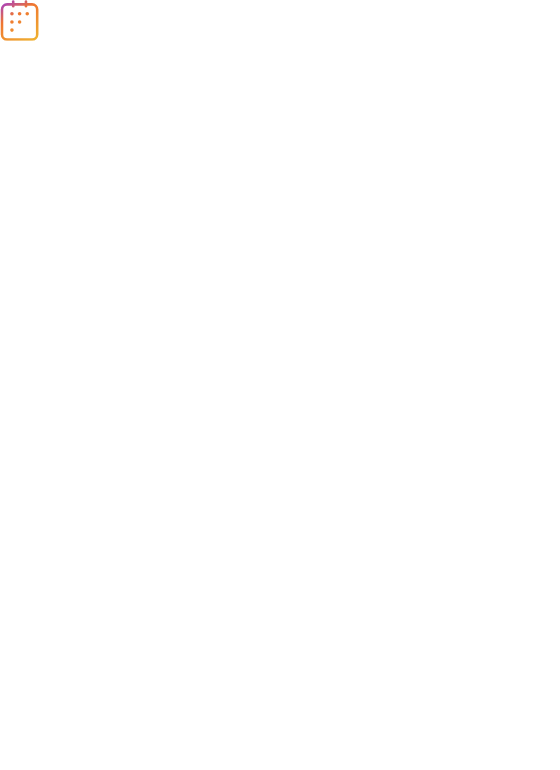 scroll, scrollTop: 0, scrollLeft: 0, axis: both 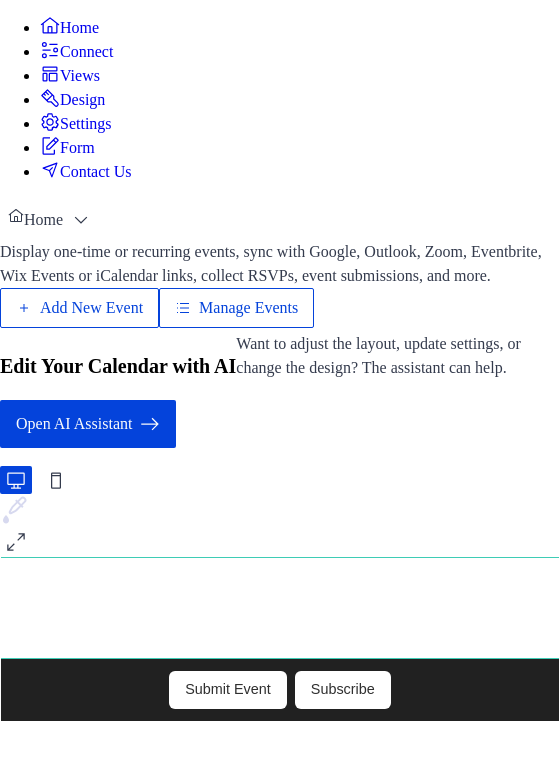 click on "Manage Events" at bounding box center (248, 308) 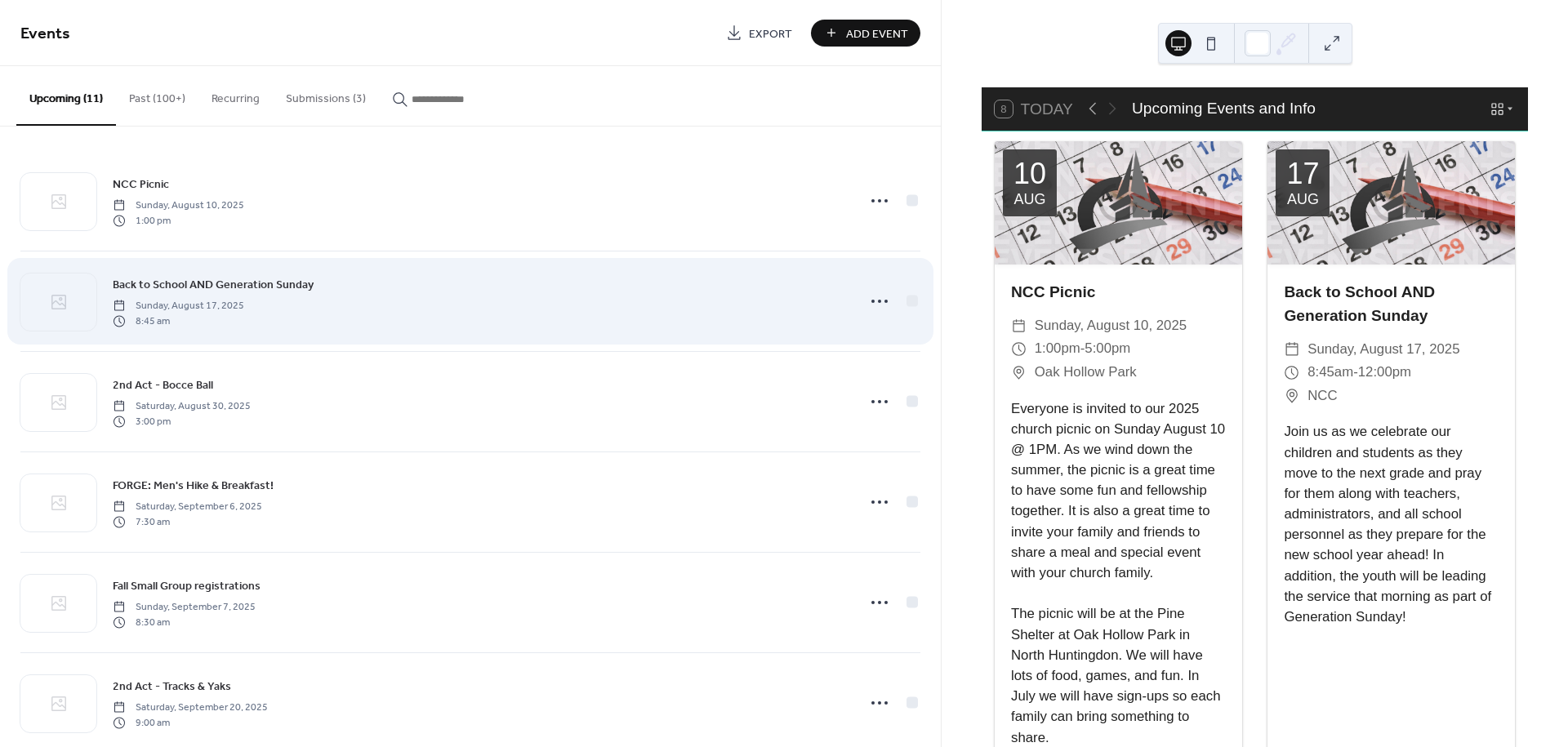 scroll, scrollTop: 0, scrollLeft: 0, axis: both 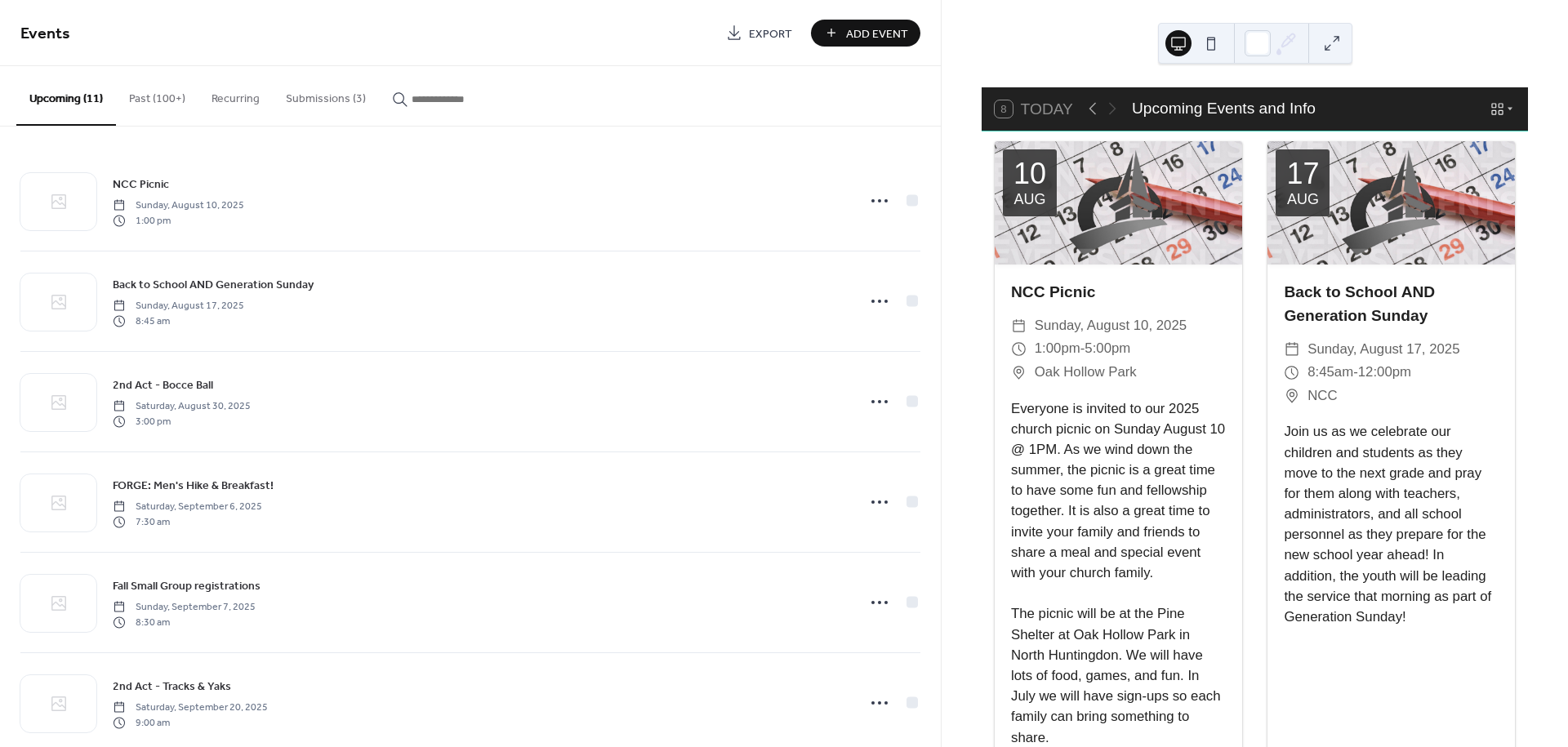 click on "Submissions (3)" at bounding box center (326, 95) 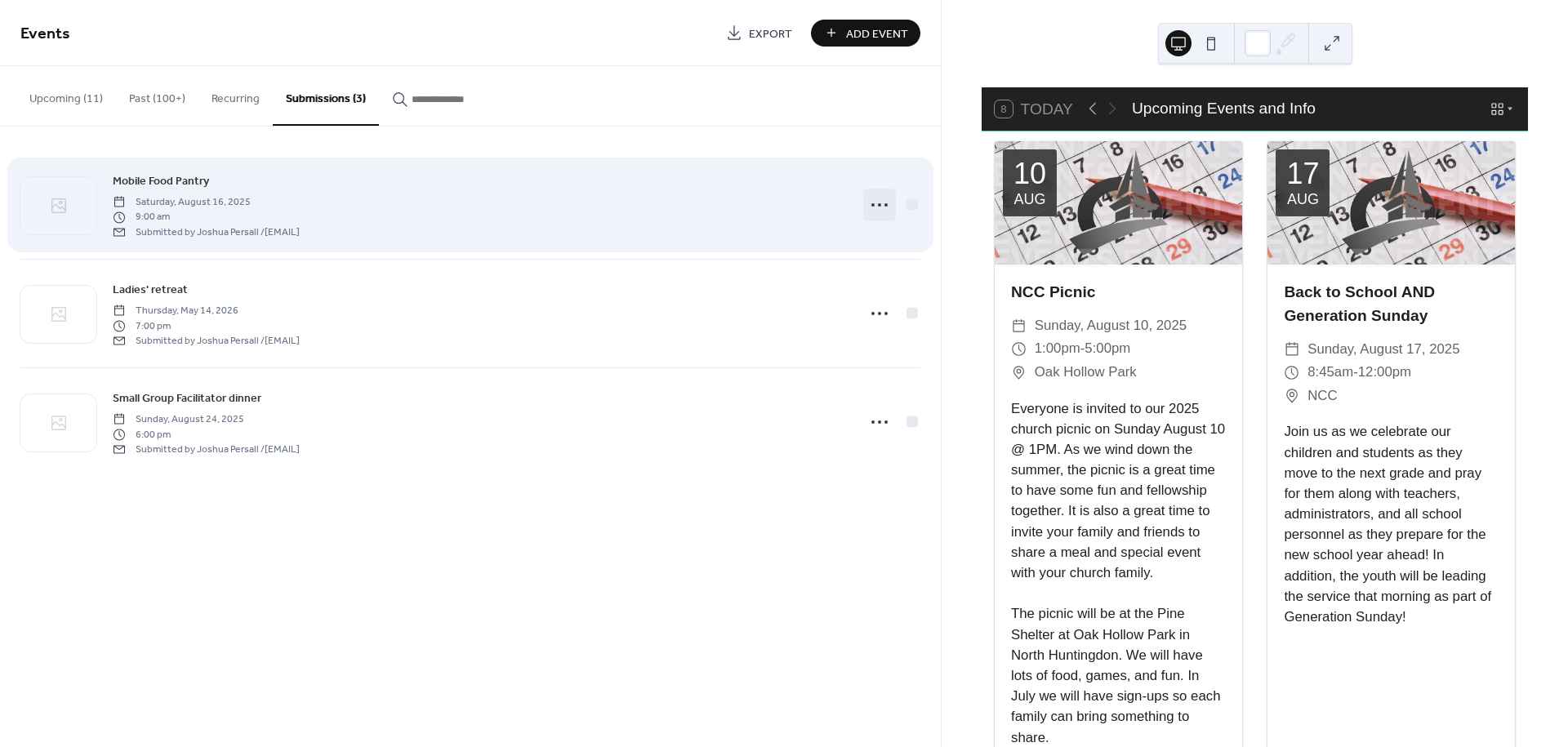 click 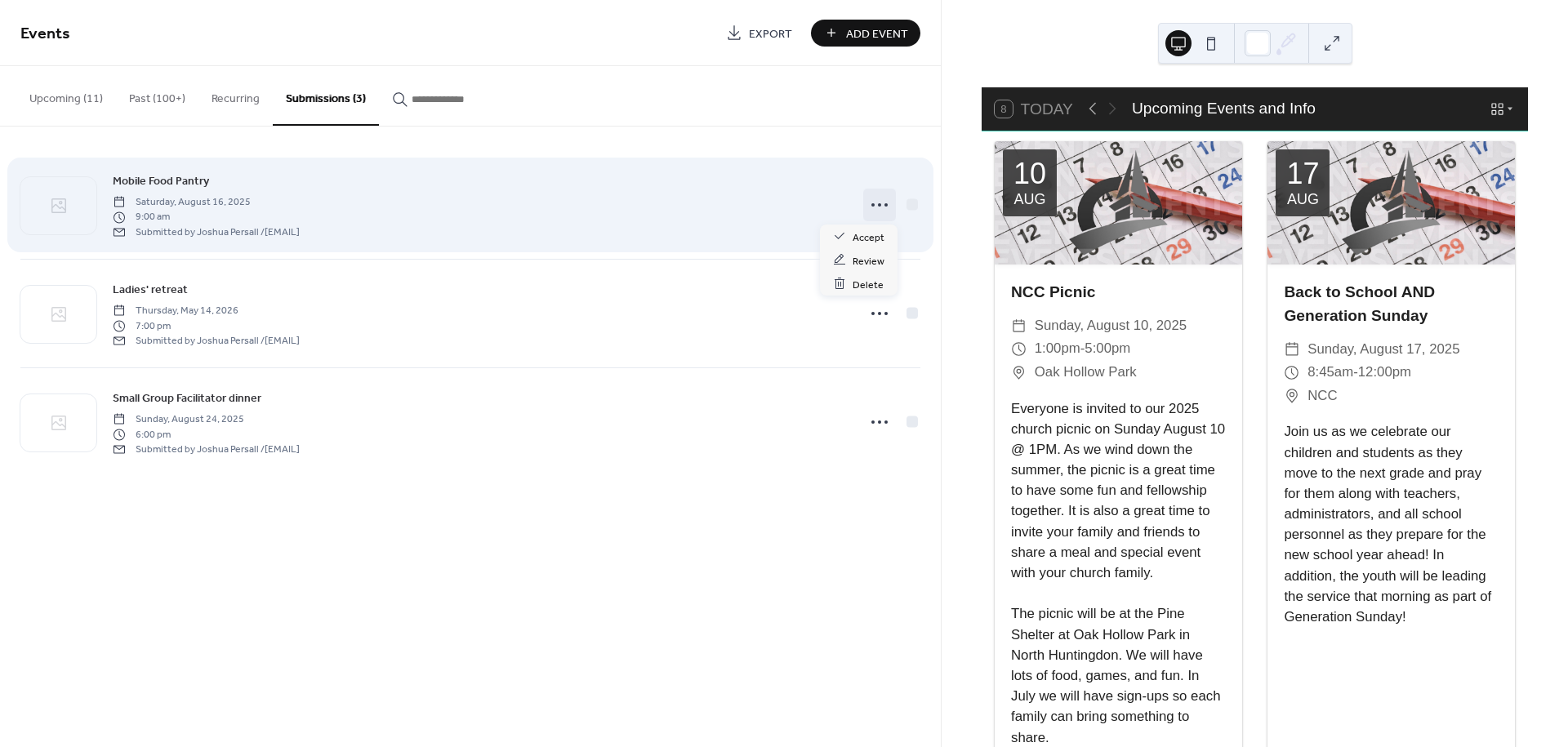 click on "Mobile Food Pantry" at bounding box center [161, 181] 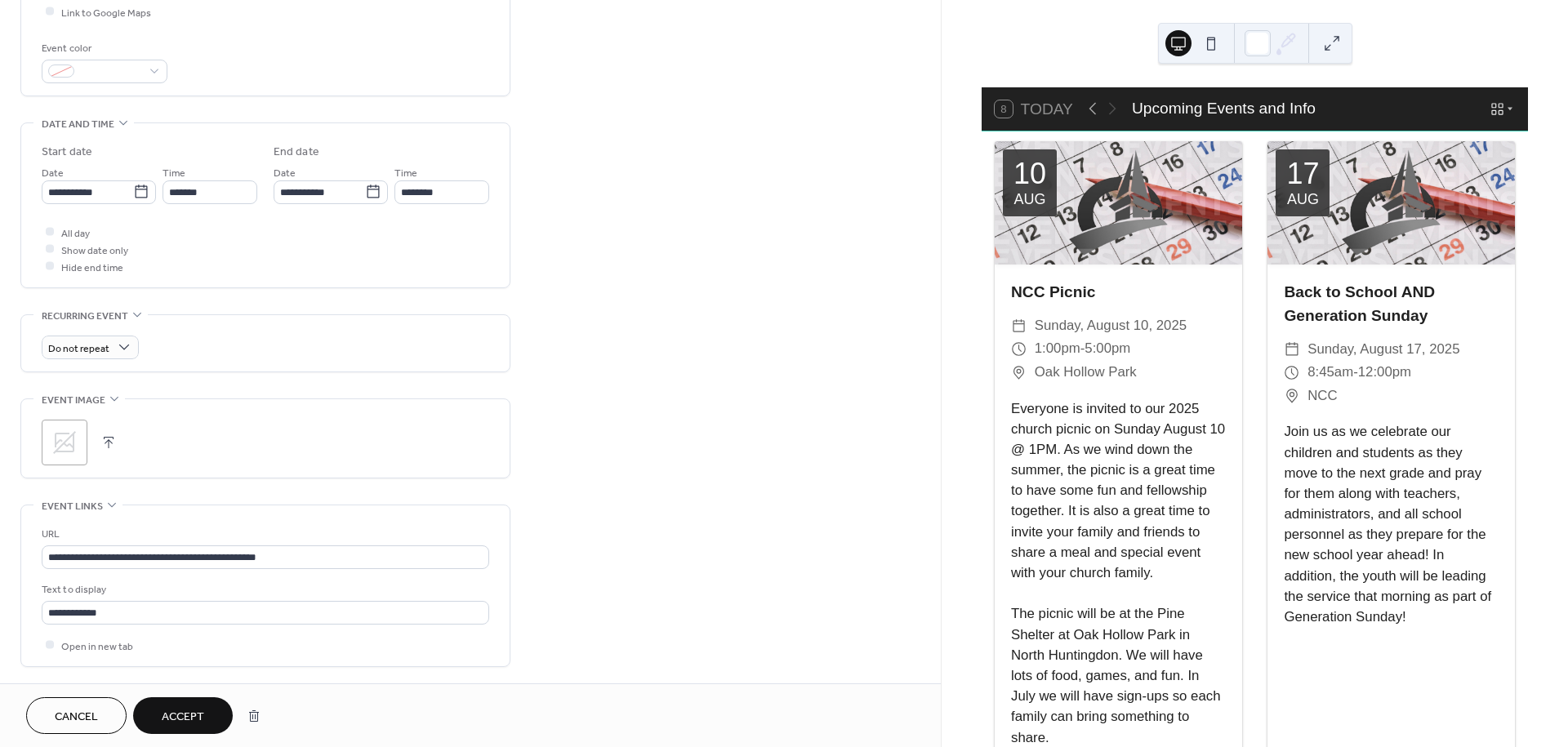 scroll, scrollTop: 617, scrollLeft: 0, axis: vertical 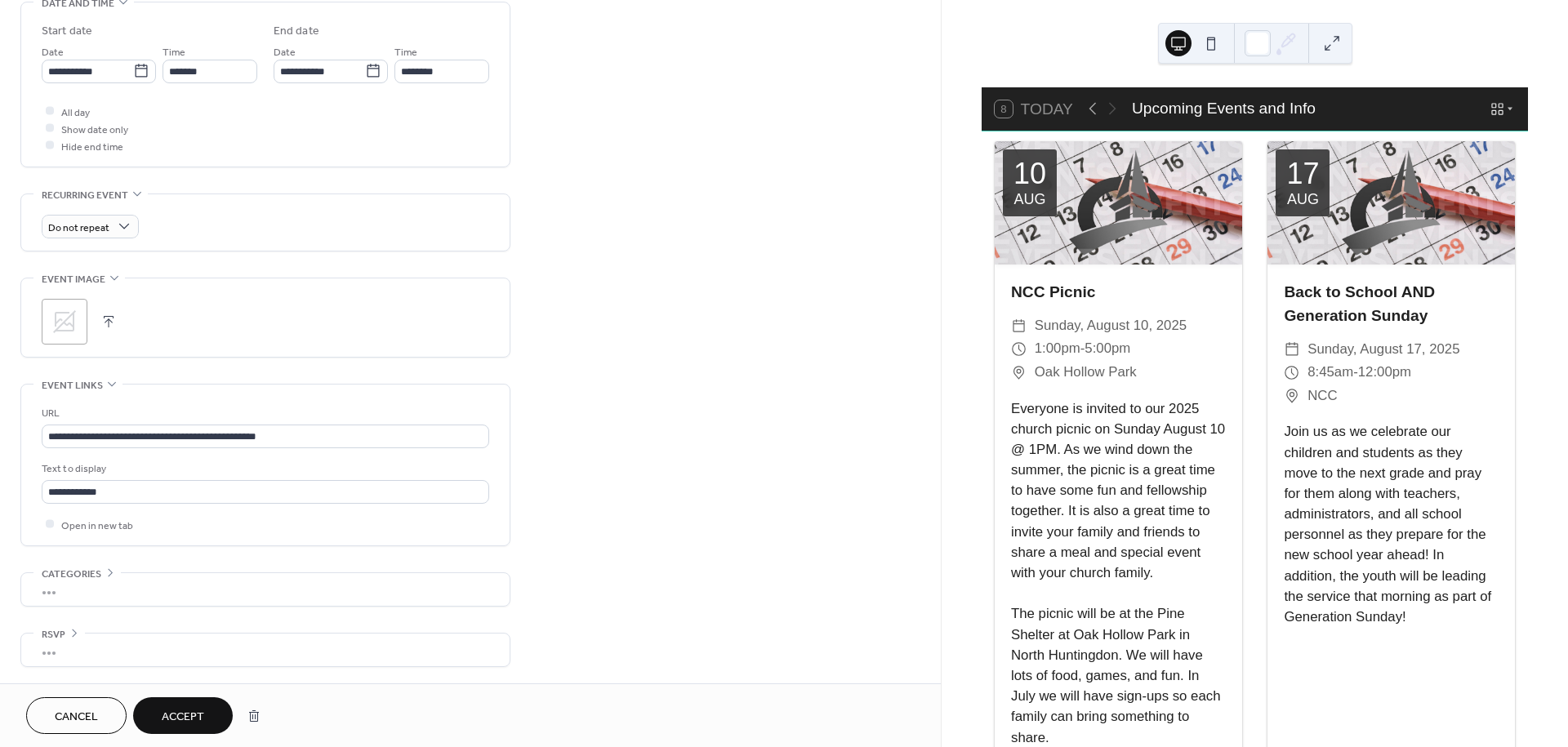 click on "Accept" at bounding box center (183, 717) 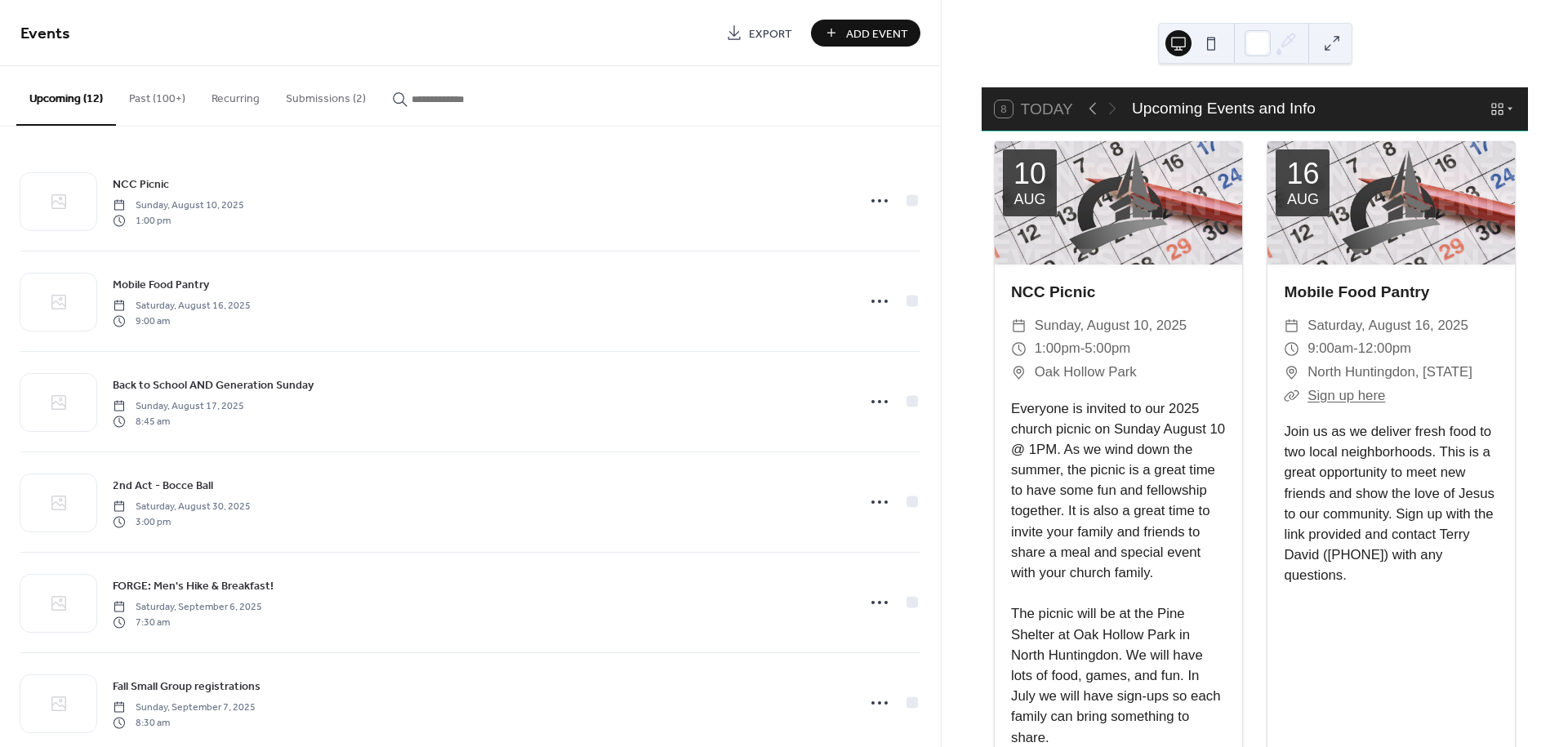 click on "Submissions (2)" at bounding box center (326, 95) 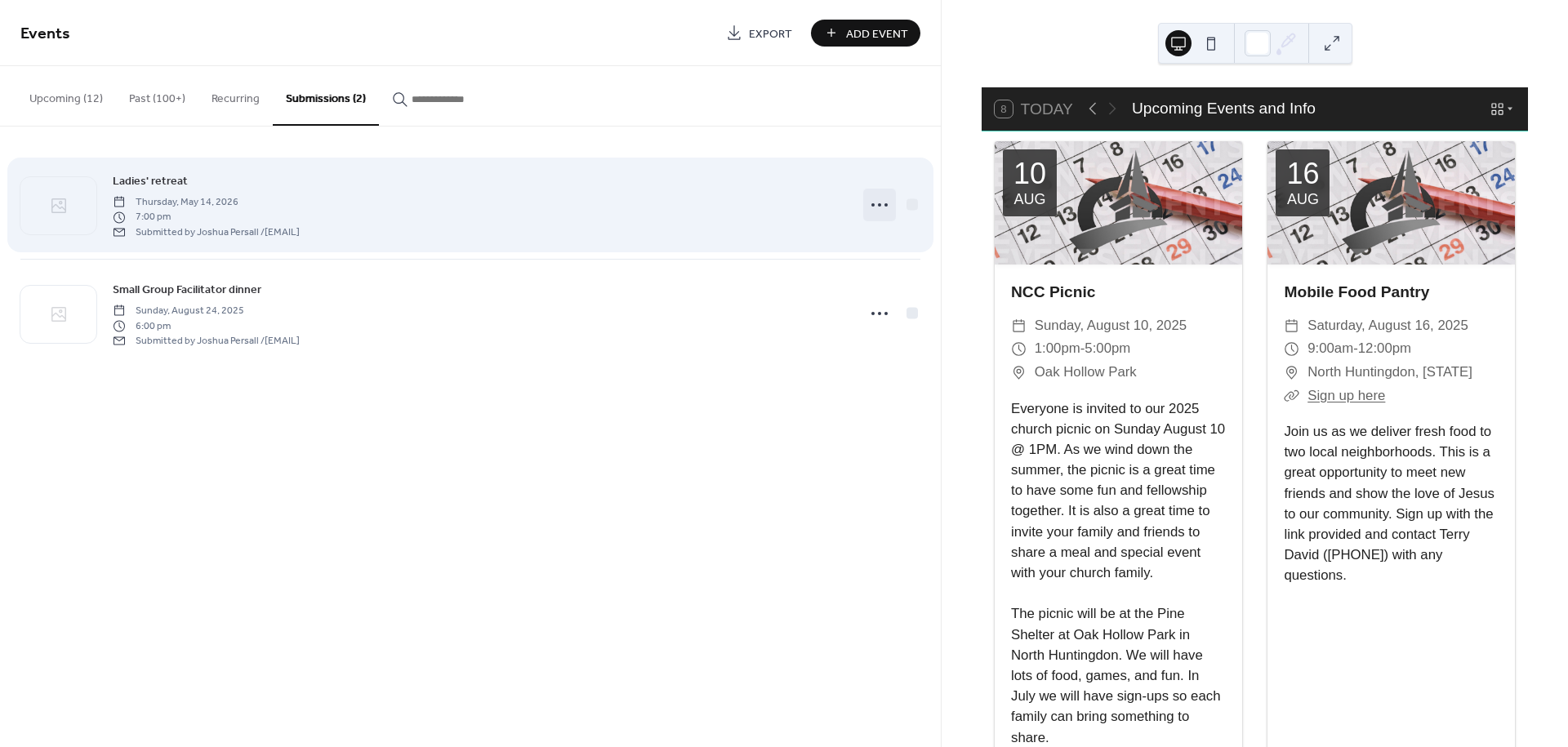 click 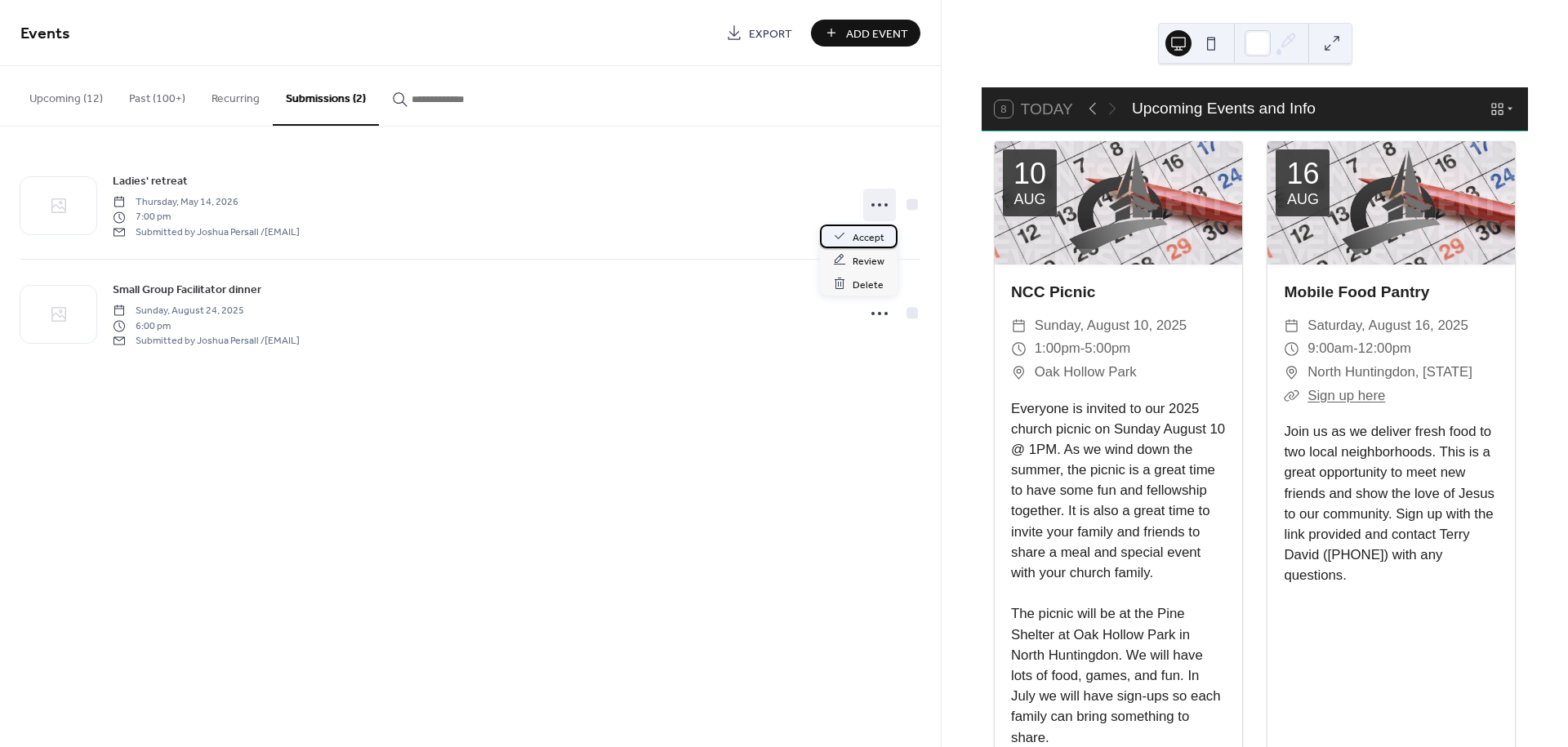 click on "Accept" at bounding box center (868, 237) 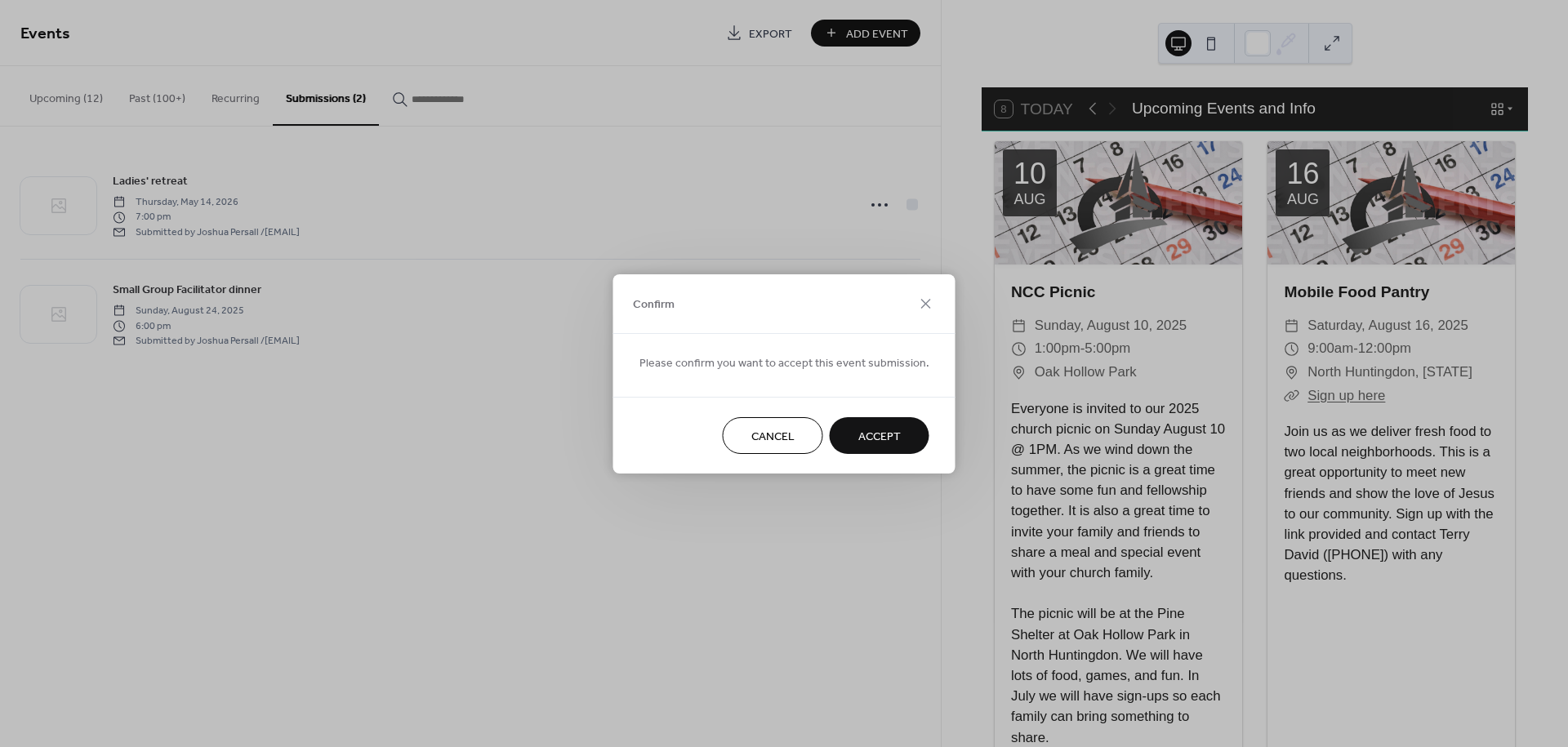 click on "Accept" at bounding box center (880, 436) 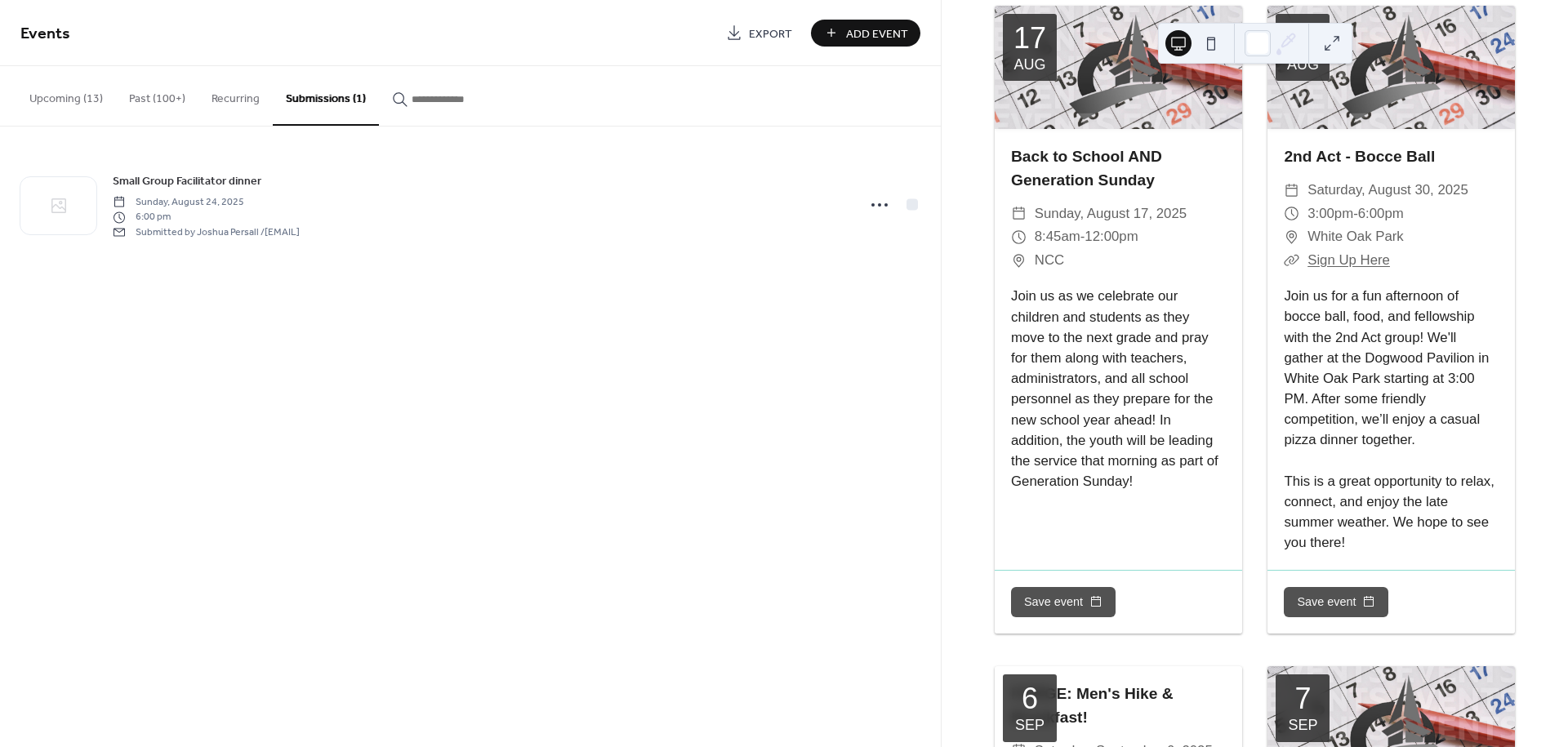 scroll, scrollTop: 1360, scrollLeft: 0, axis: vertical 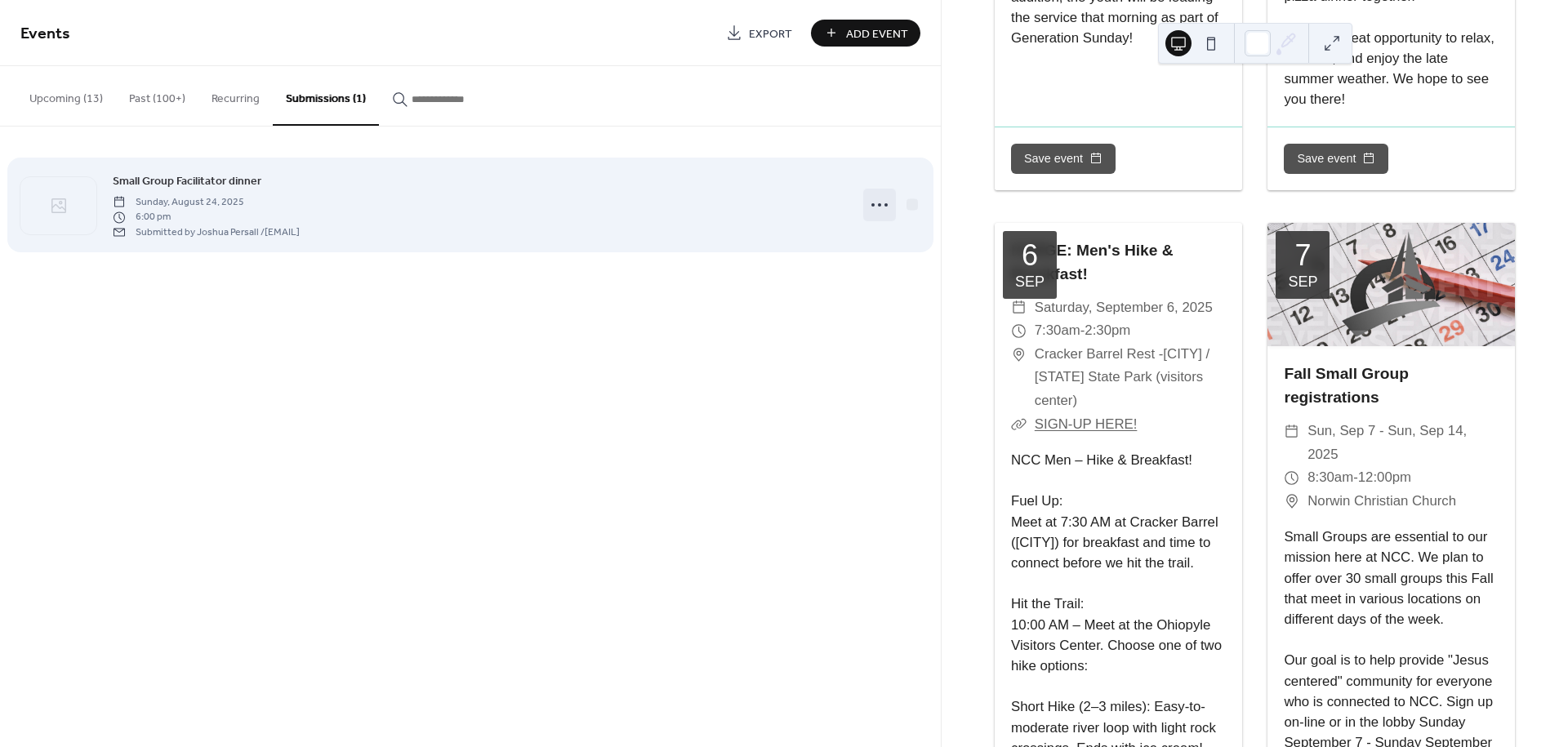 click 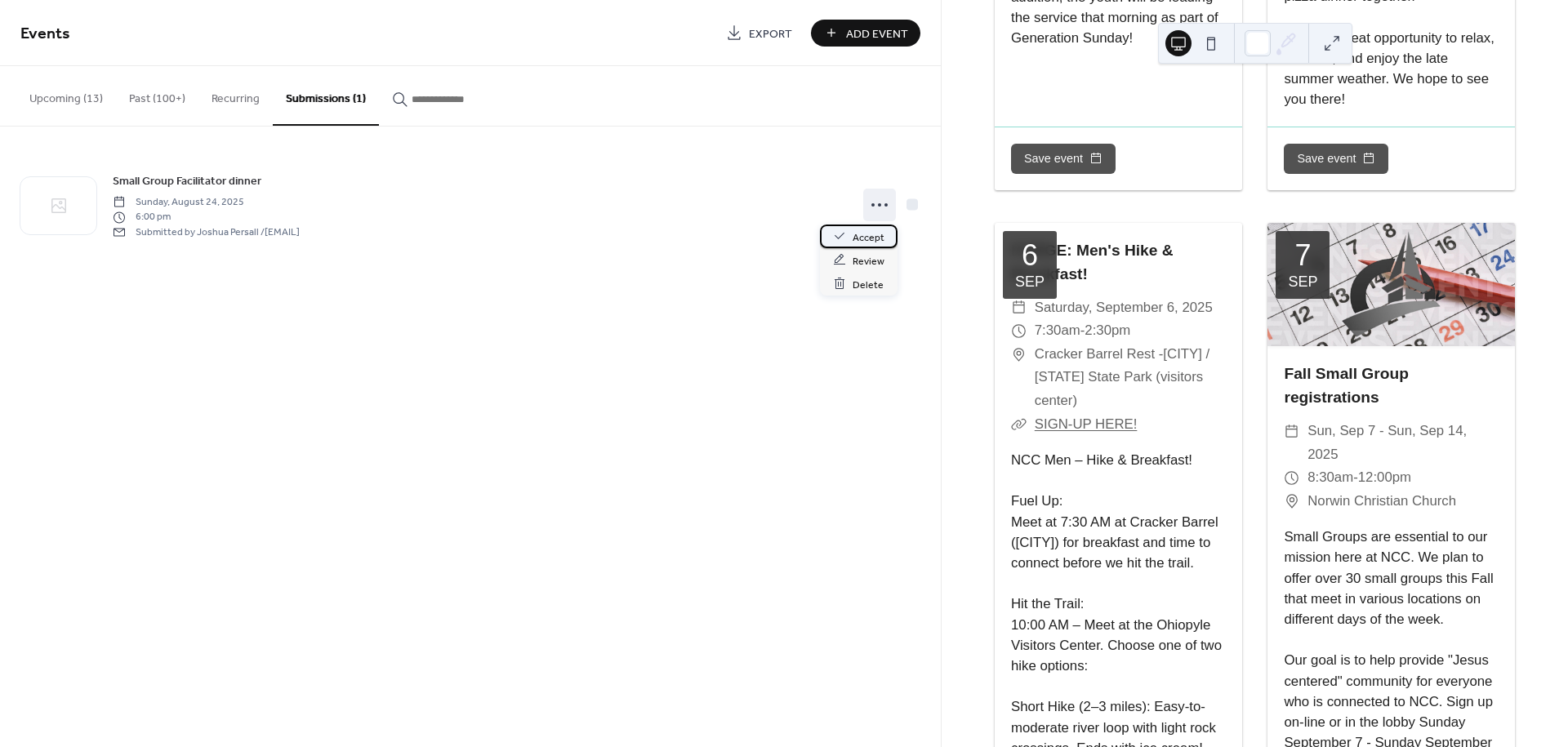 click on "Accept" at bounding box center (858, 236) 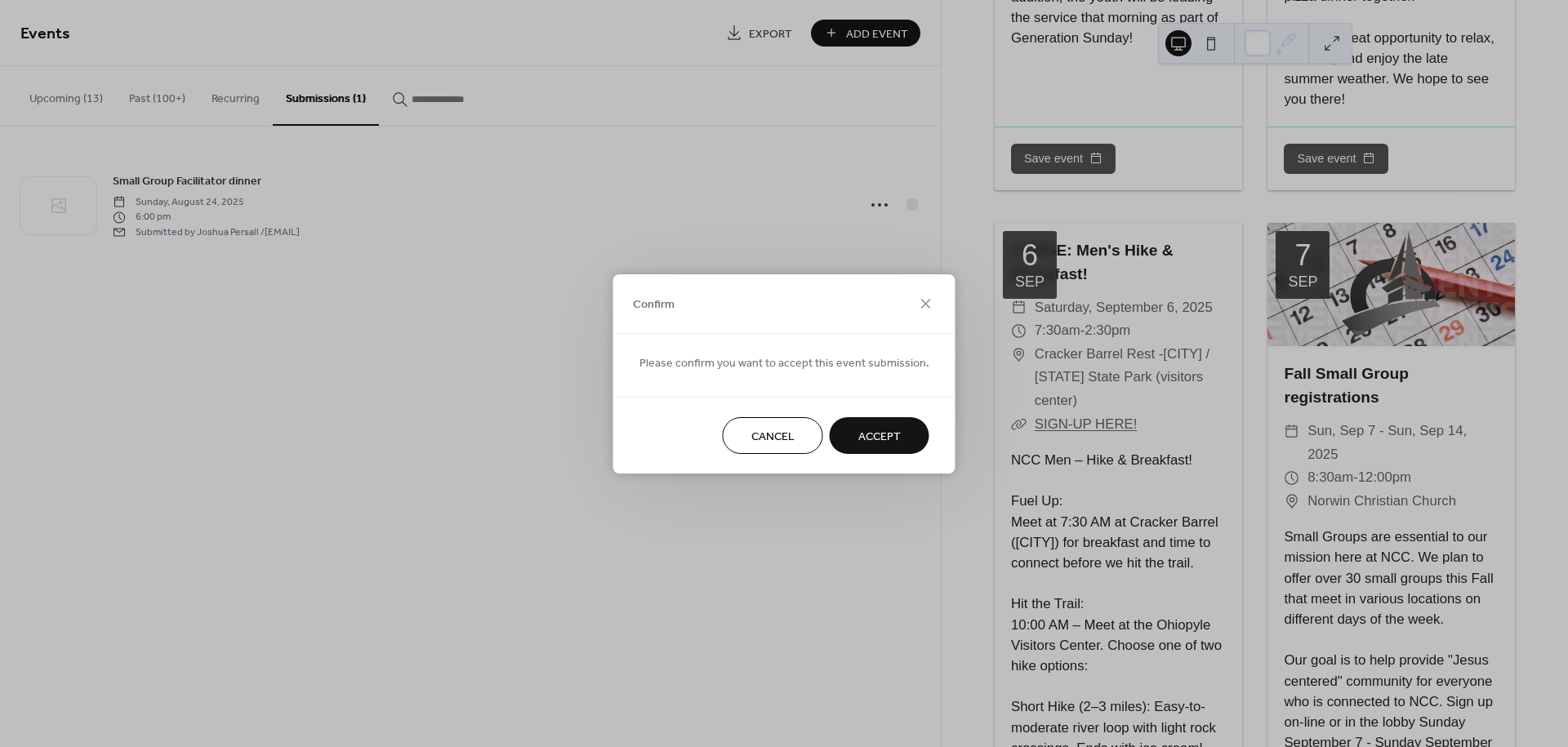 click on "Accept" at bounding box center [880, 435] 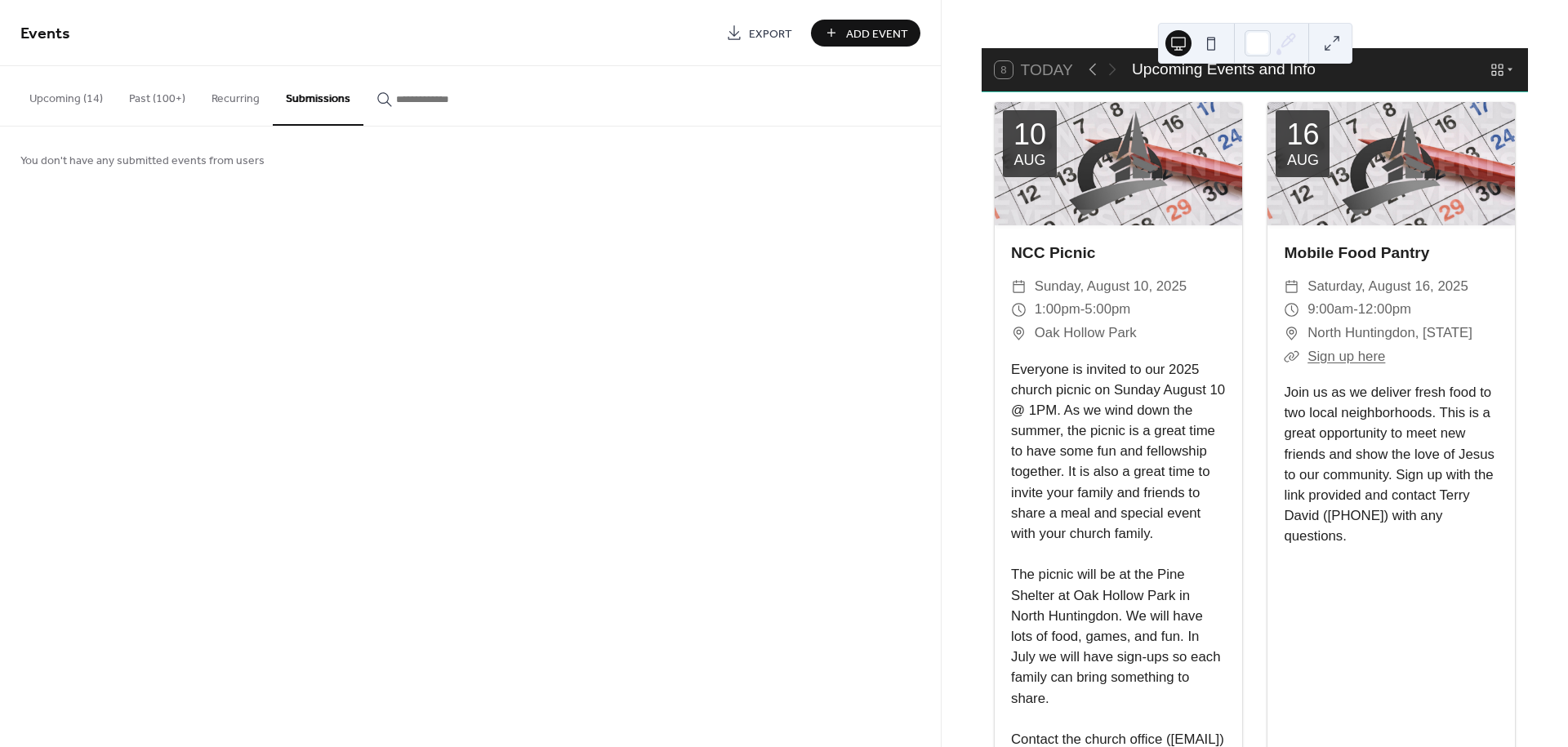 scroll, scrollTop: 0, scrollLeft: 0, axis: both 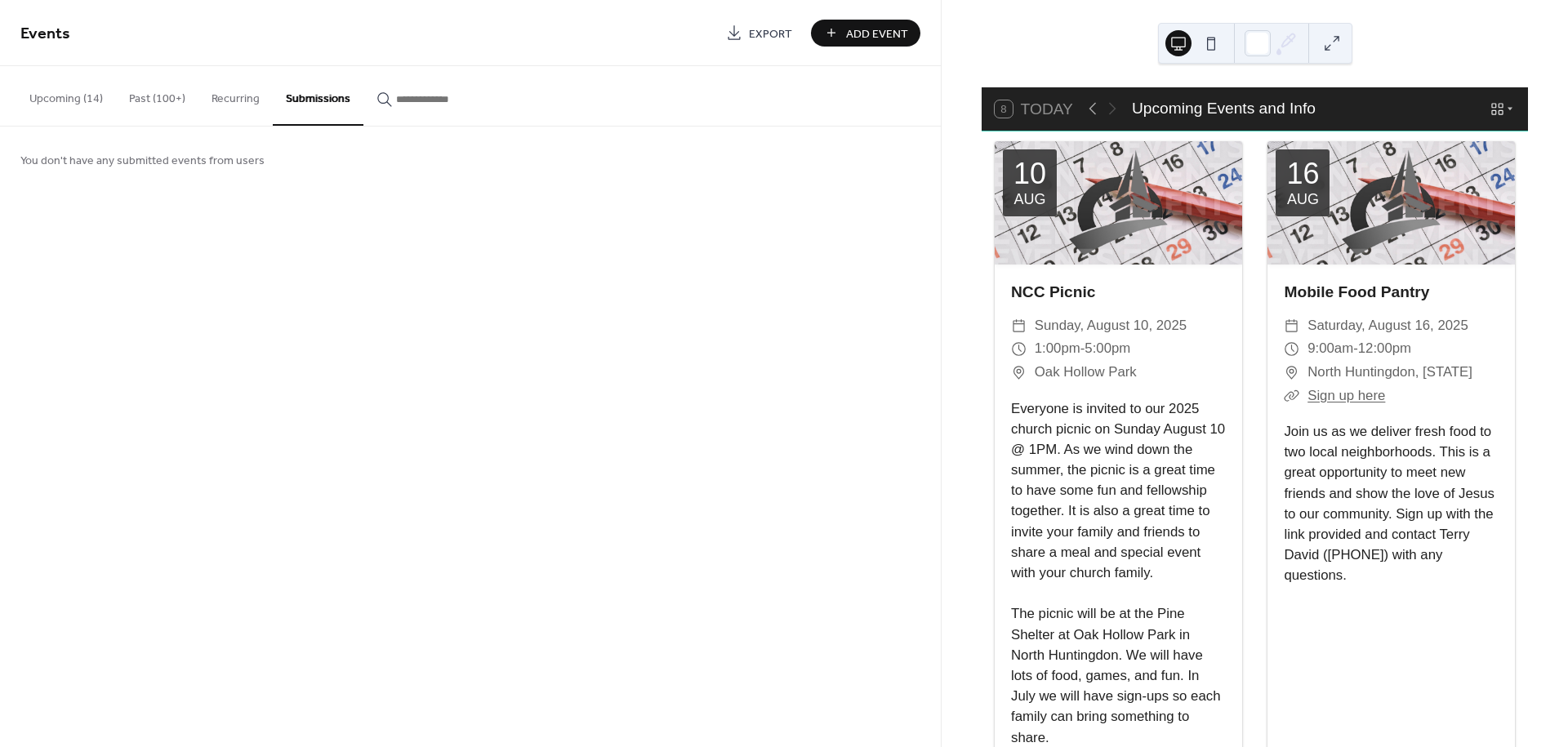 click on "Upcoming (14)" at bounding box center (66, 95) 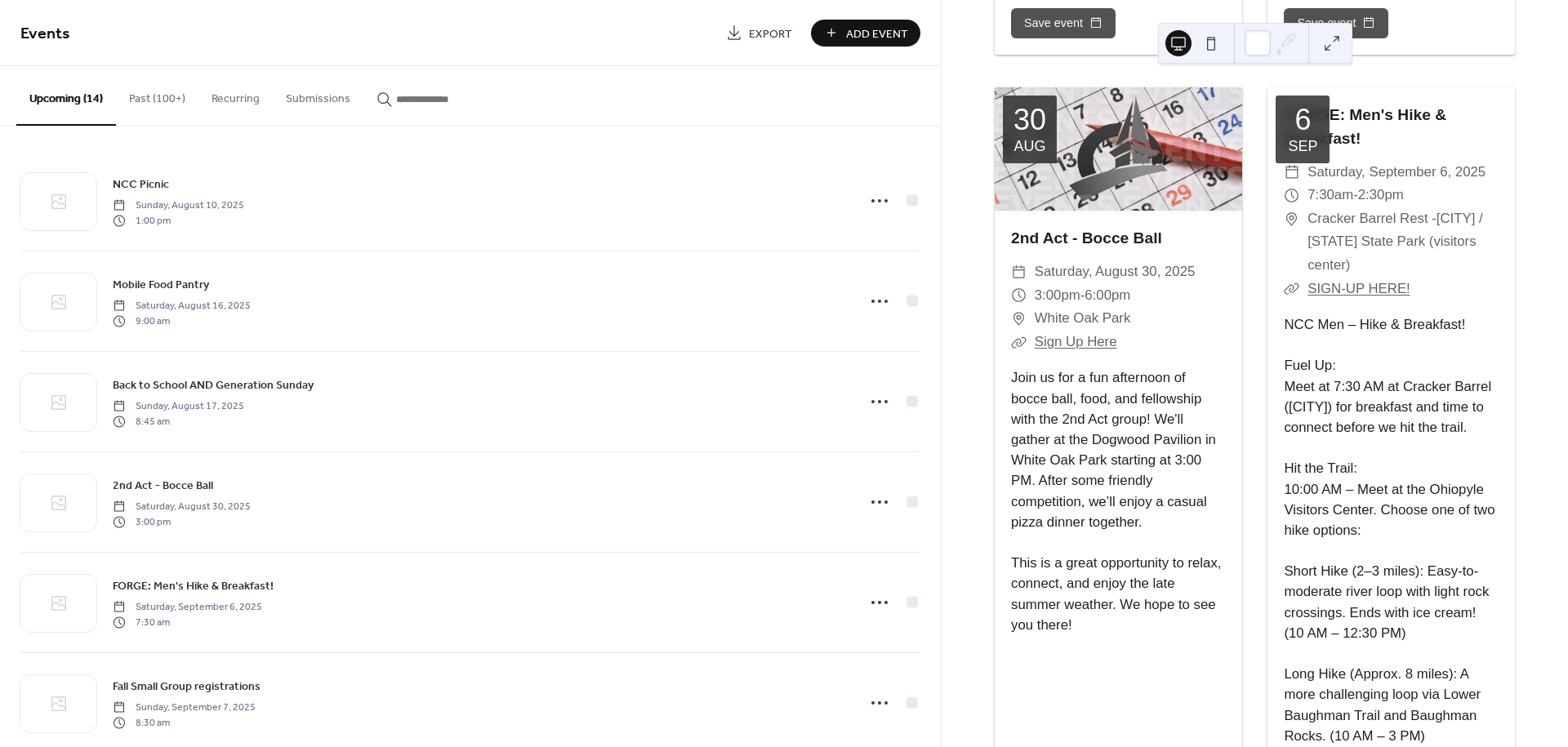 scroll, scrollTop: 1541, scrollLeft: 0, axis: vertical 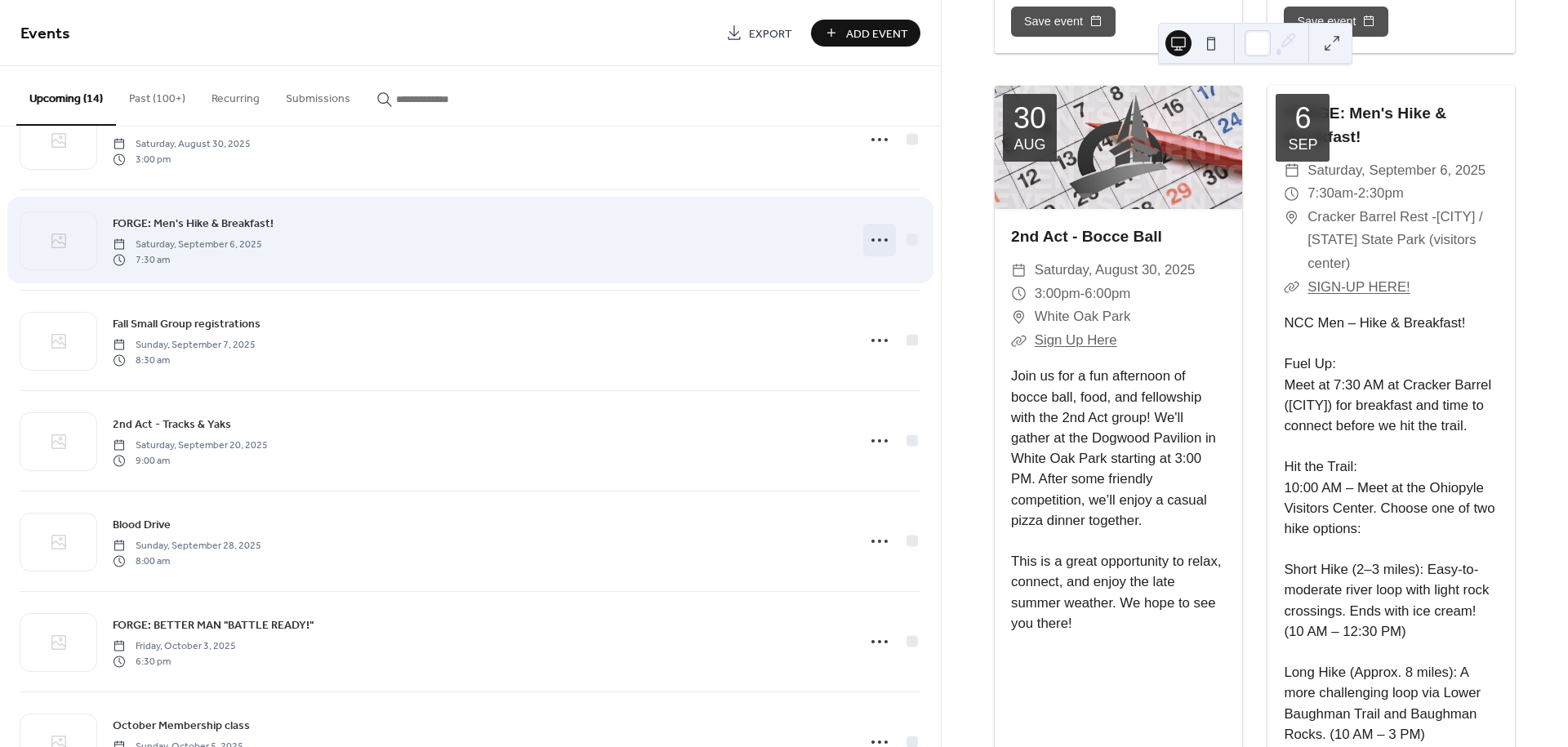 click 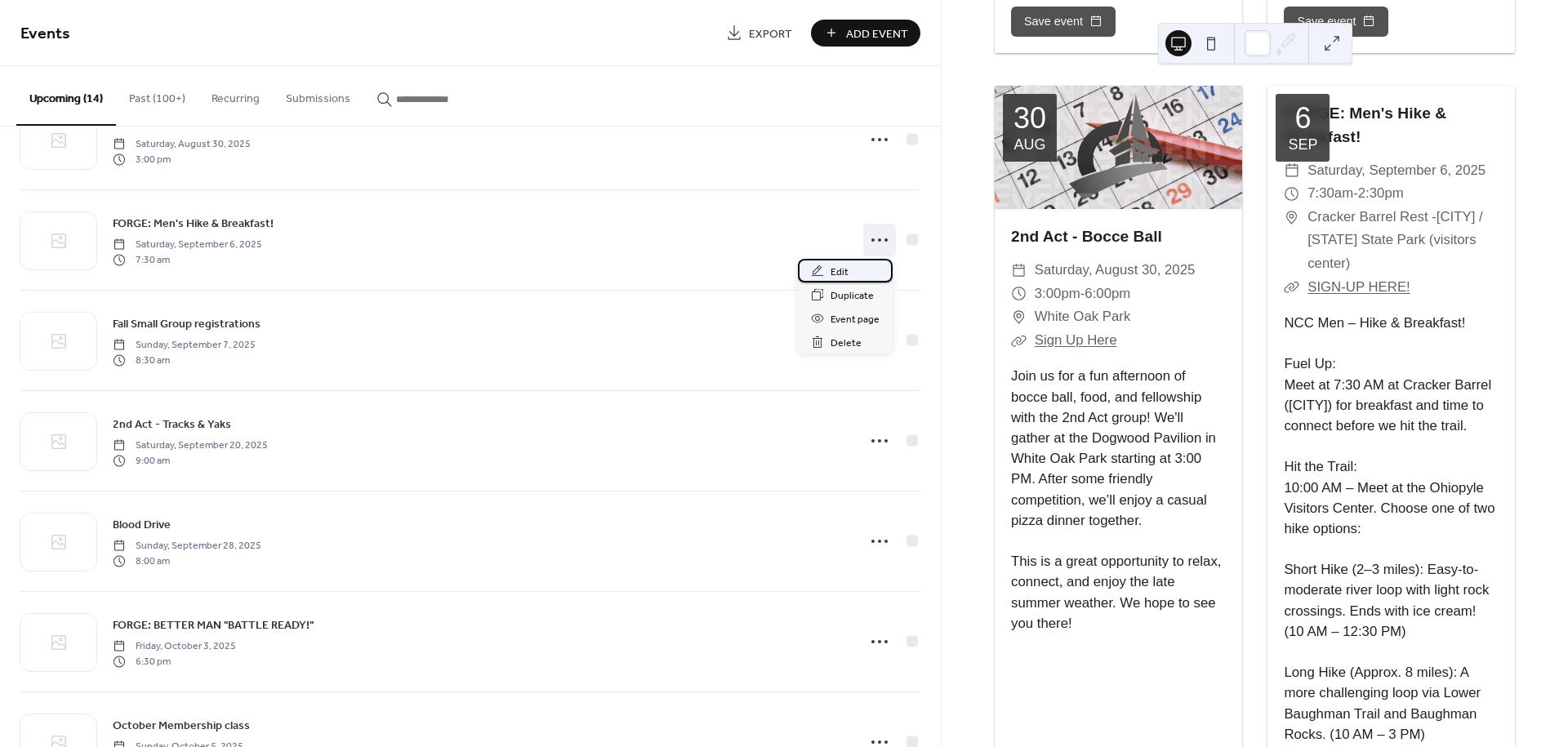 click on "Edit" at bounding box center [840, 272] 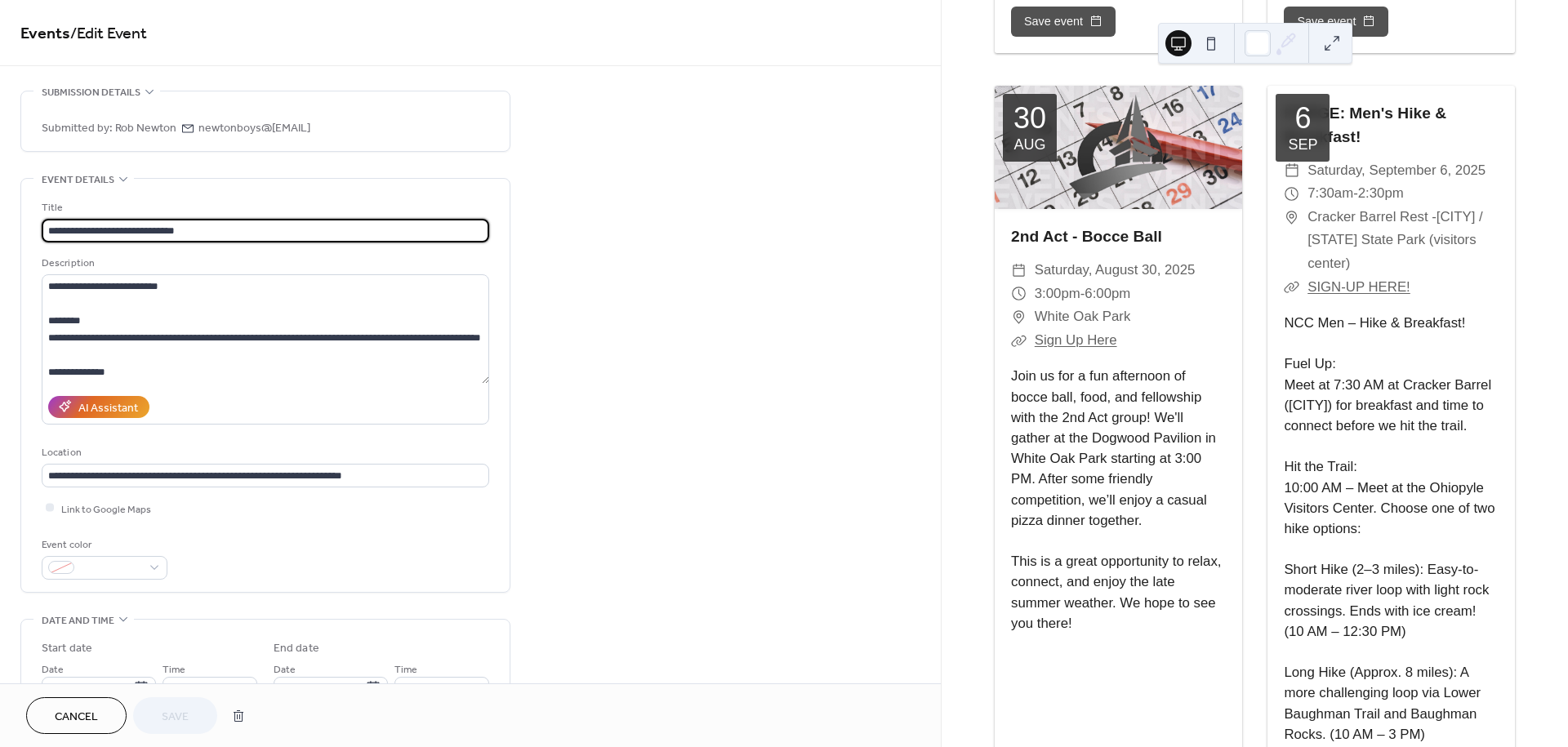 click on "Submission details" at bounding box center (91, 92) 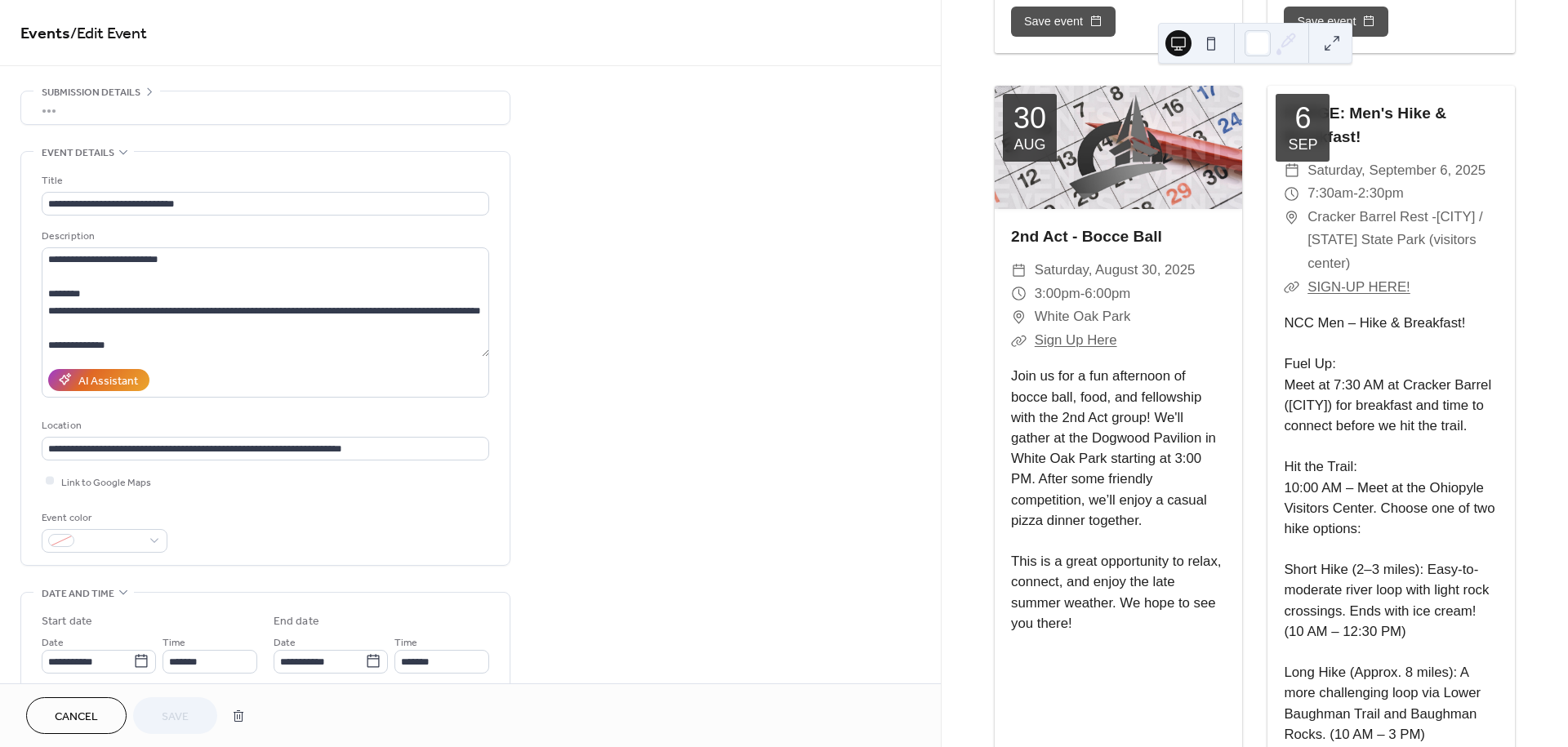 click on "Submission details" at bounding box center [91, 92] 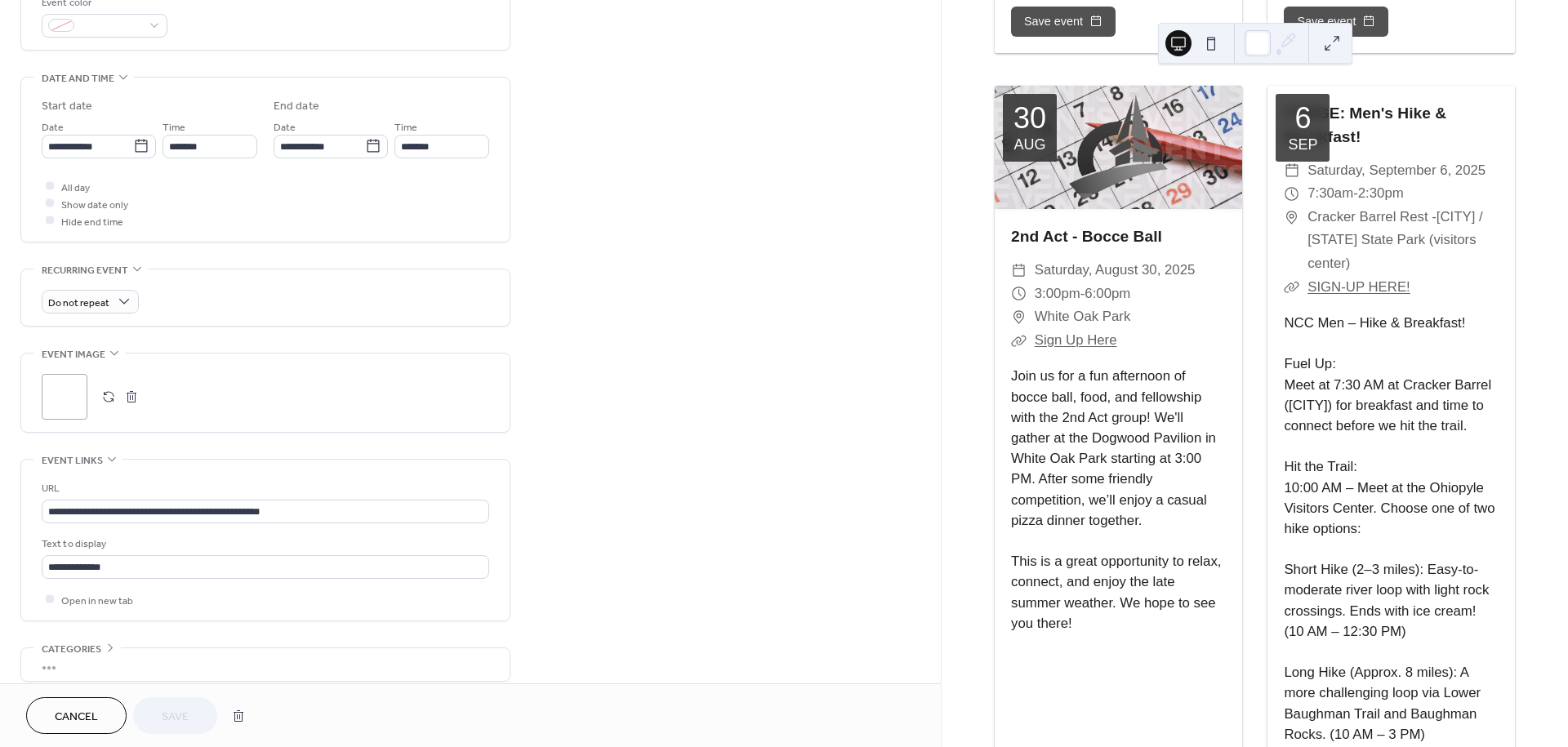 scroll, scrollTop: 544, scrollLeft: 0, axis: vertical 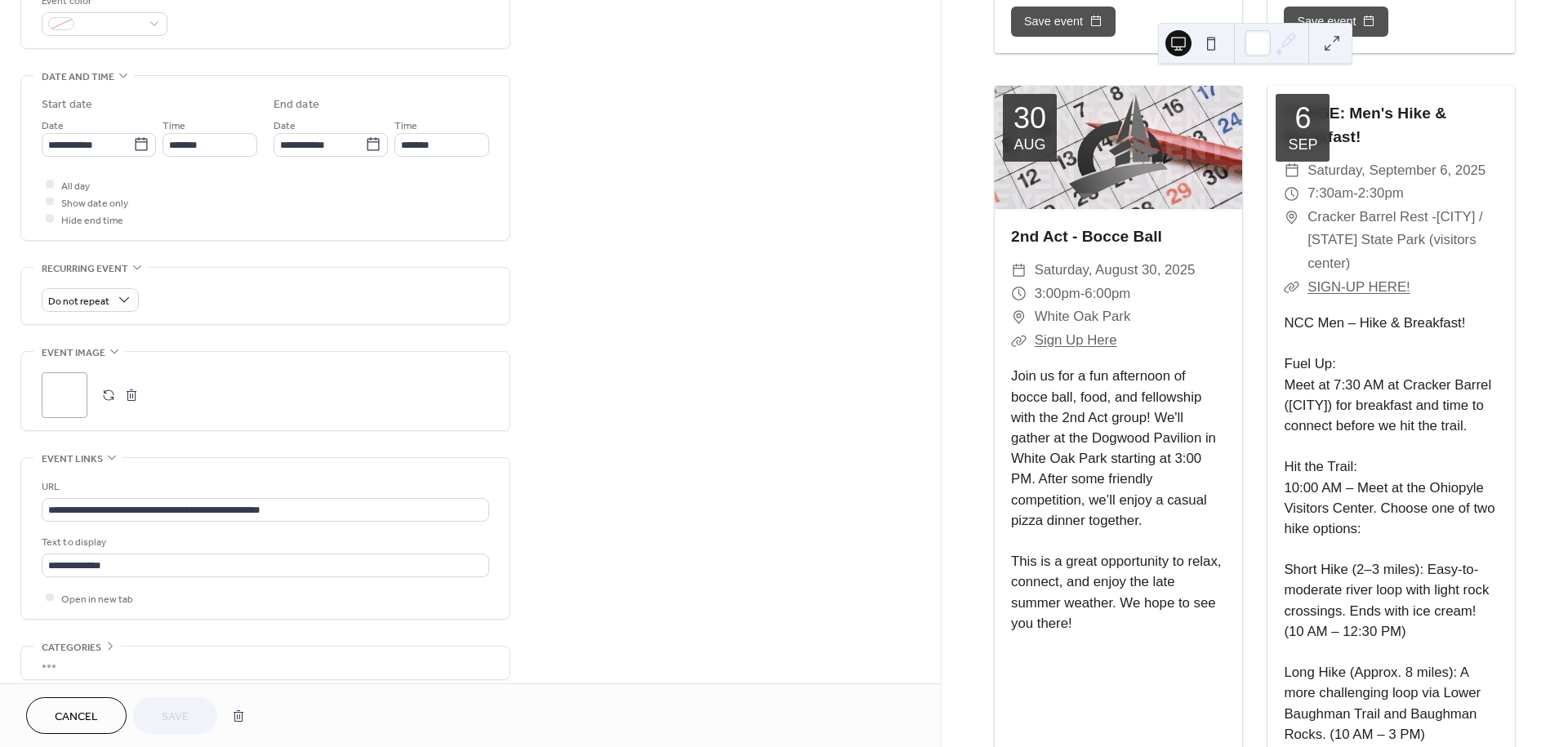 click at bounding box center (109, 395) 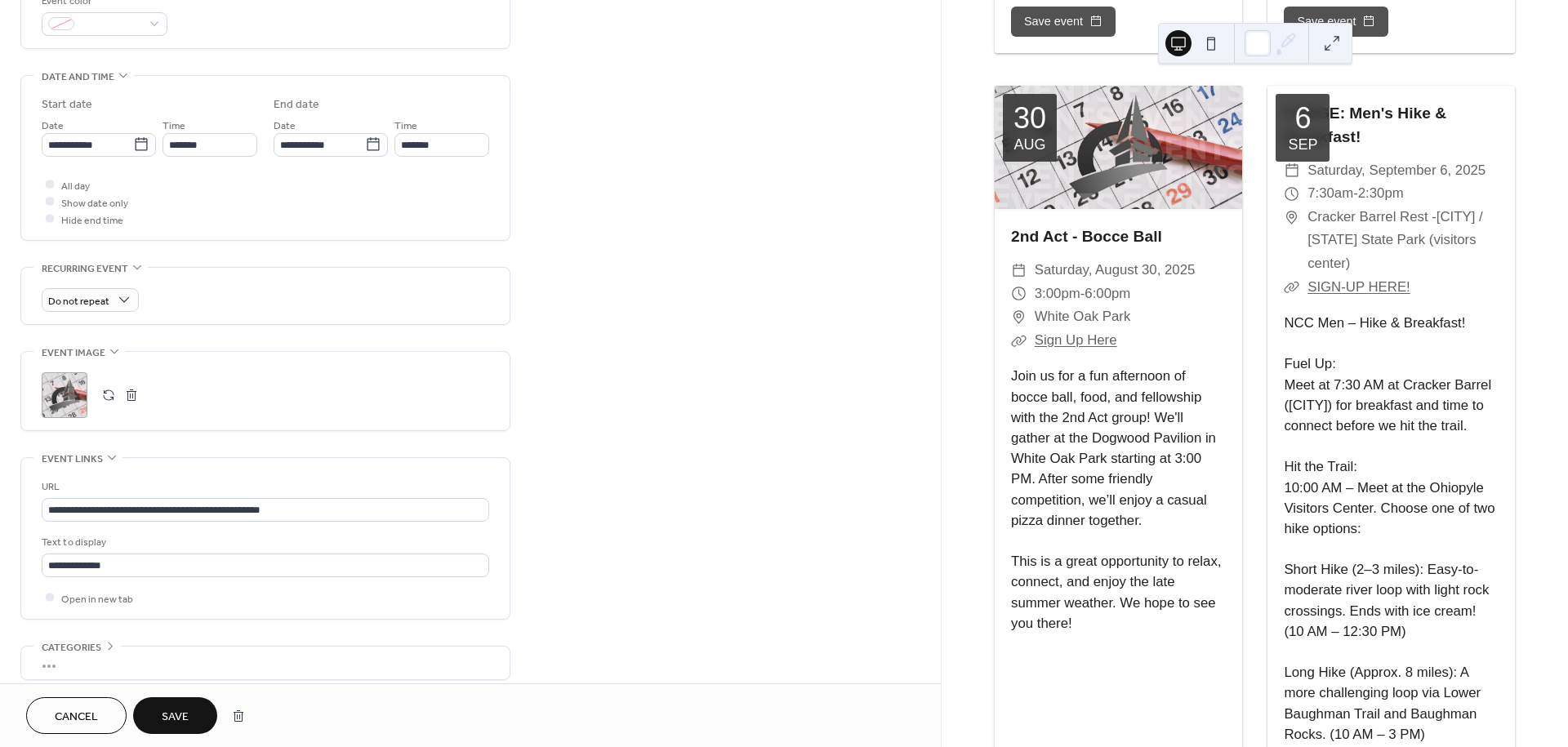 click on "Save" at bounding box center (175, 717) 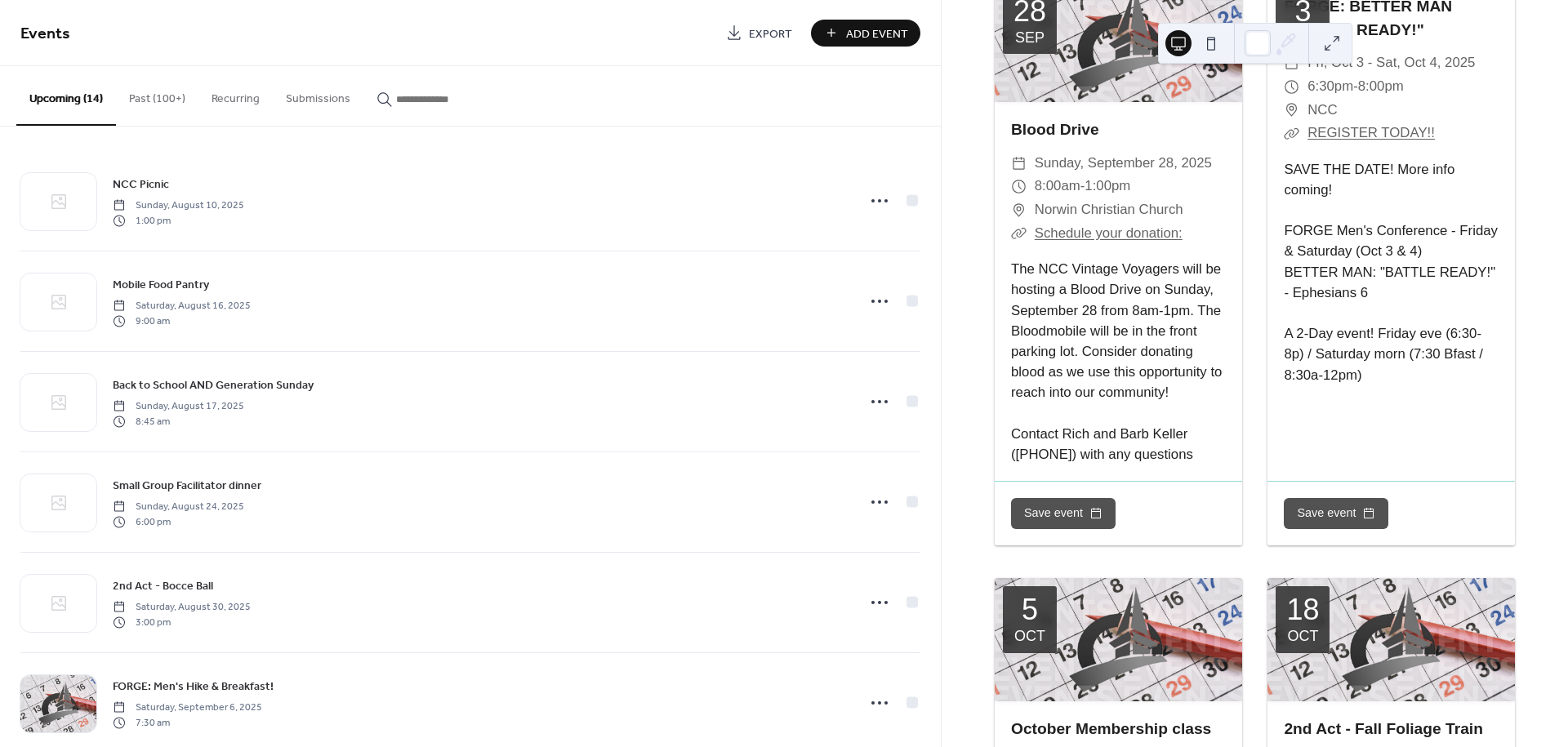 scroll, scrollTop: 3447, scrollLeft: 0, axis: vertical 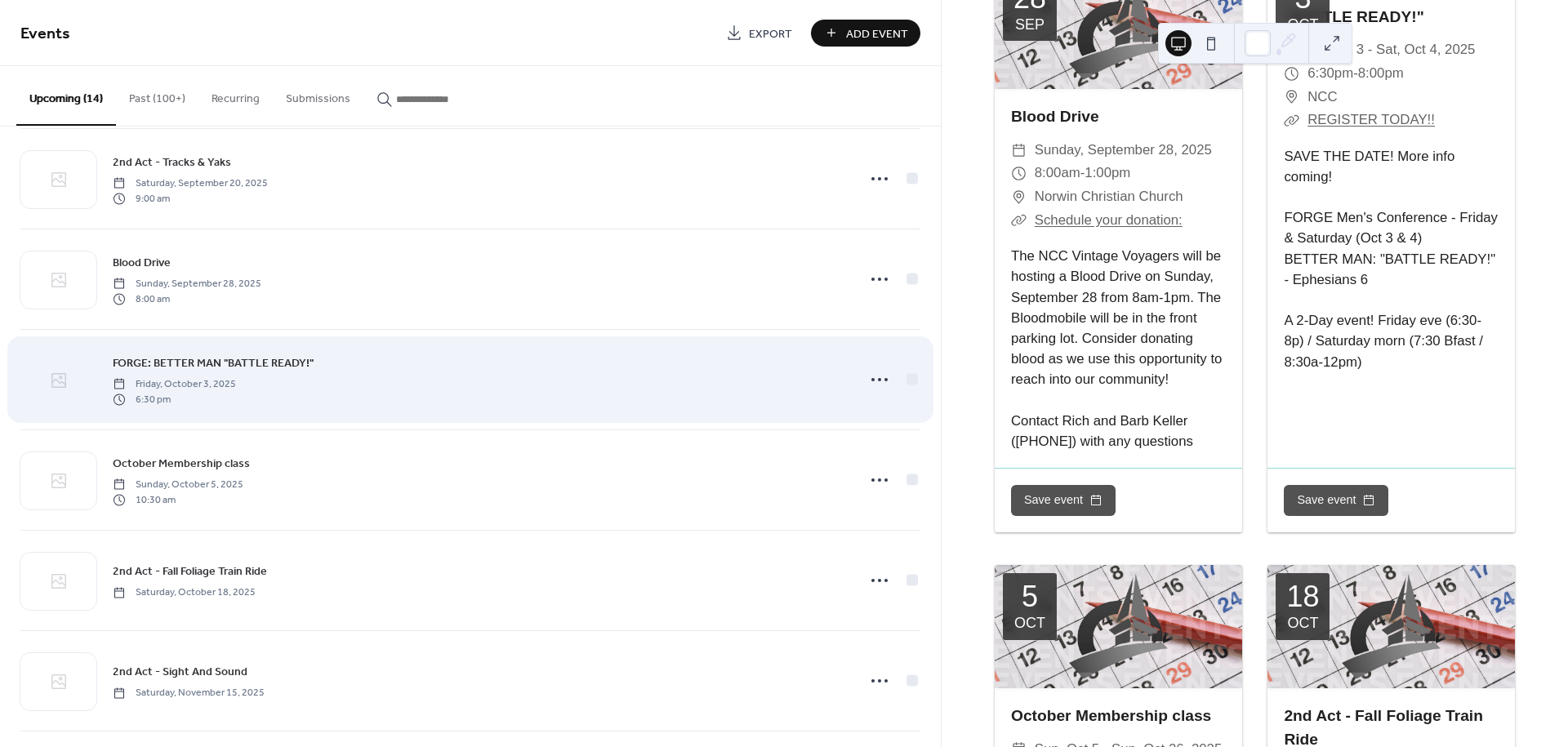 click 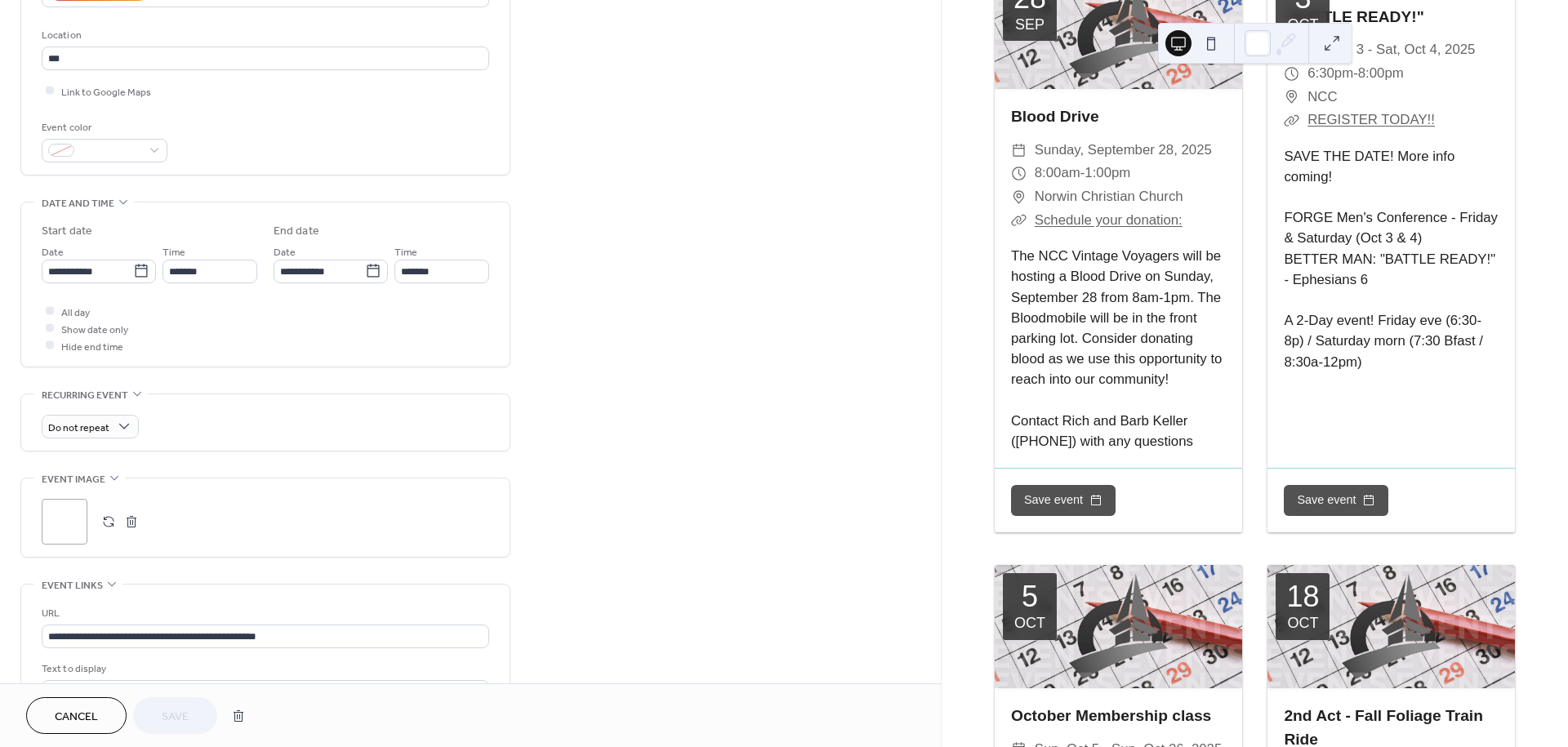 scroll, scrollTop: 453, scrollLeft: 0, axis: vertical 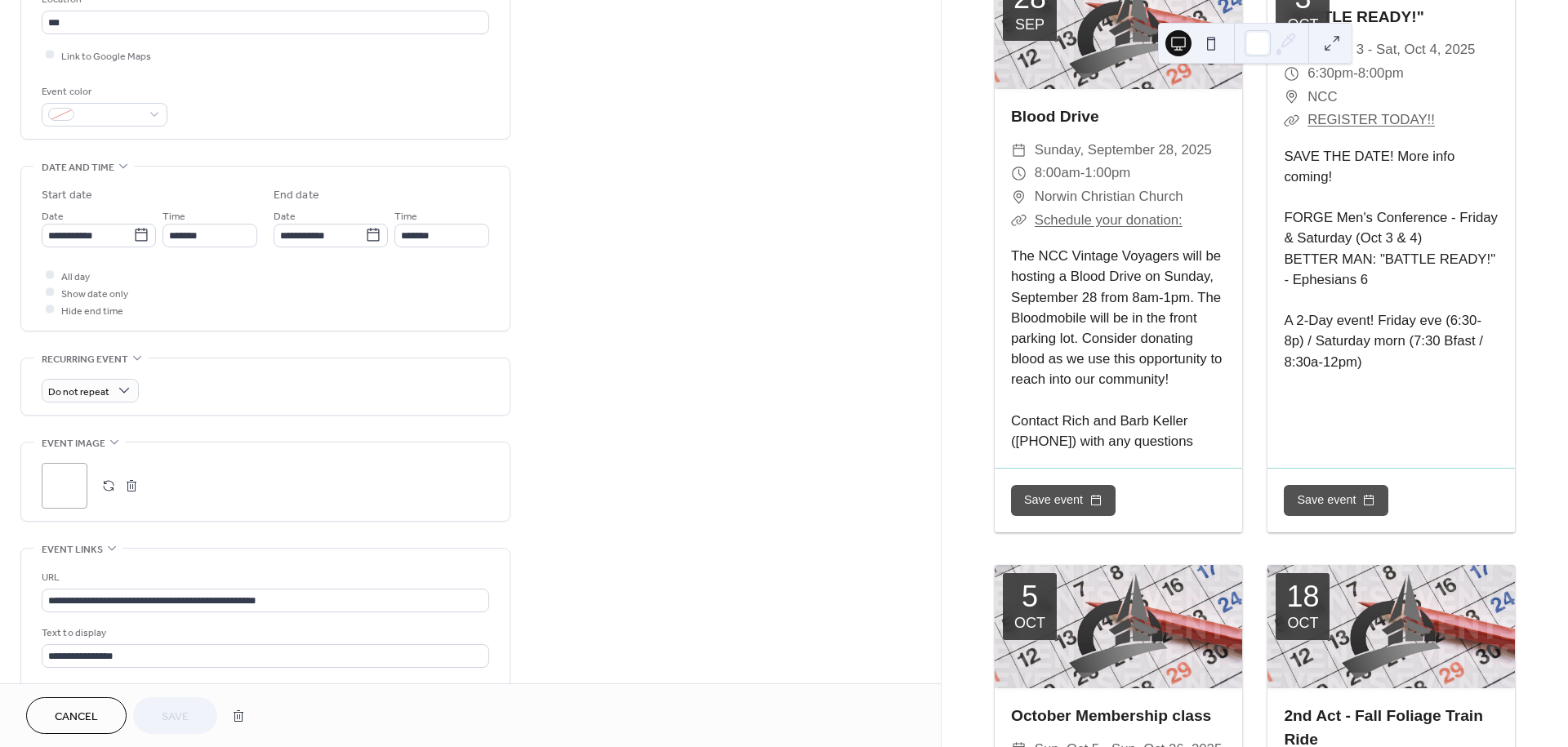 click on ";" at bounding box center [65, 486] 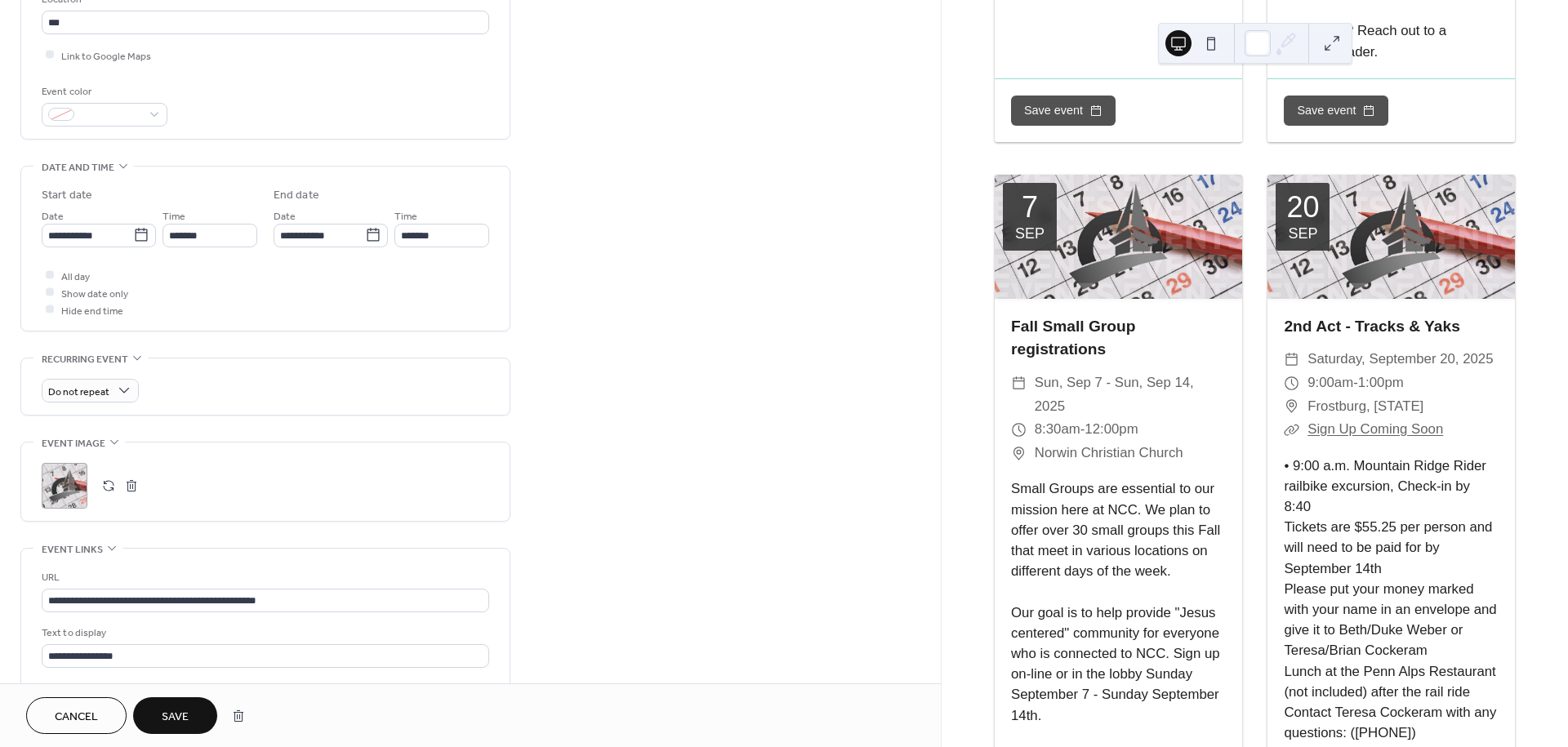 scroll, scrollTop: 0, scrollLeft: 0, axis: both 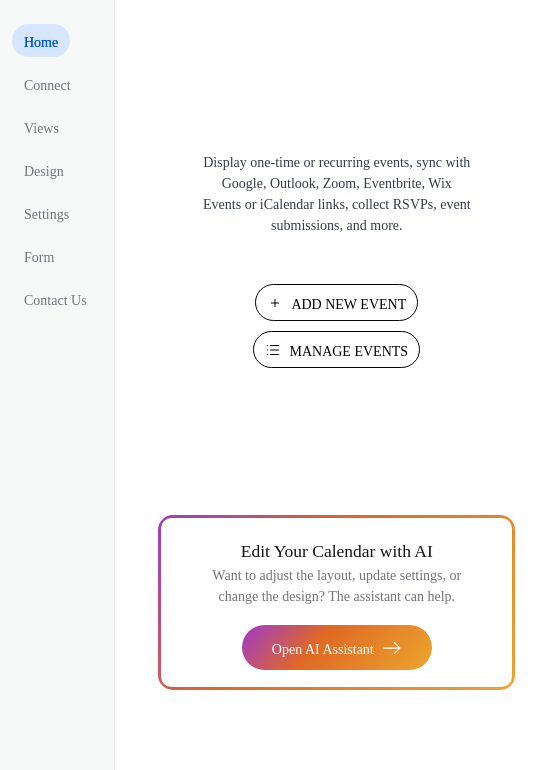 click on "Manage Events" at bounding box center (348, 351) 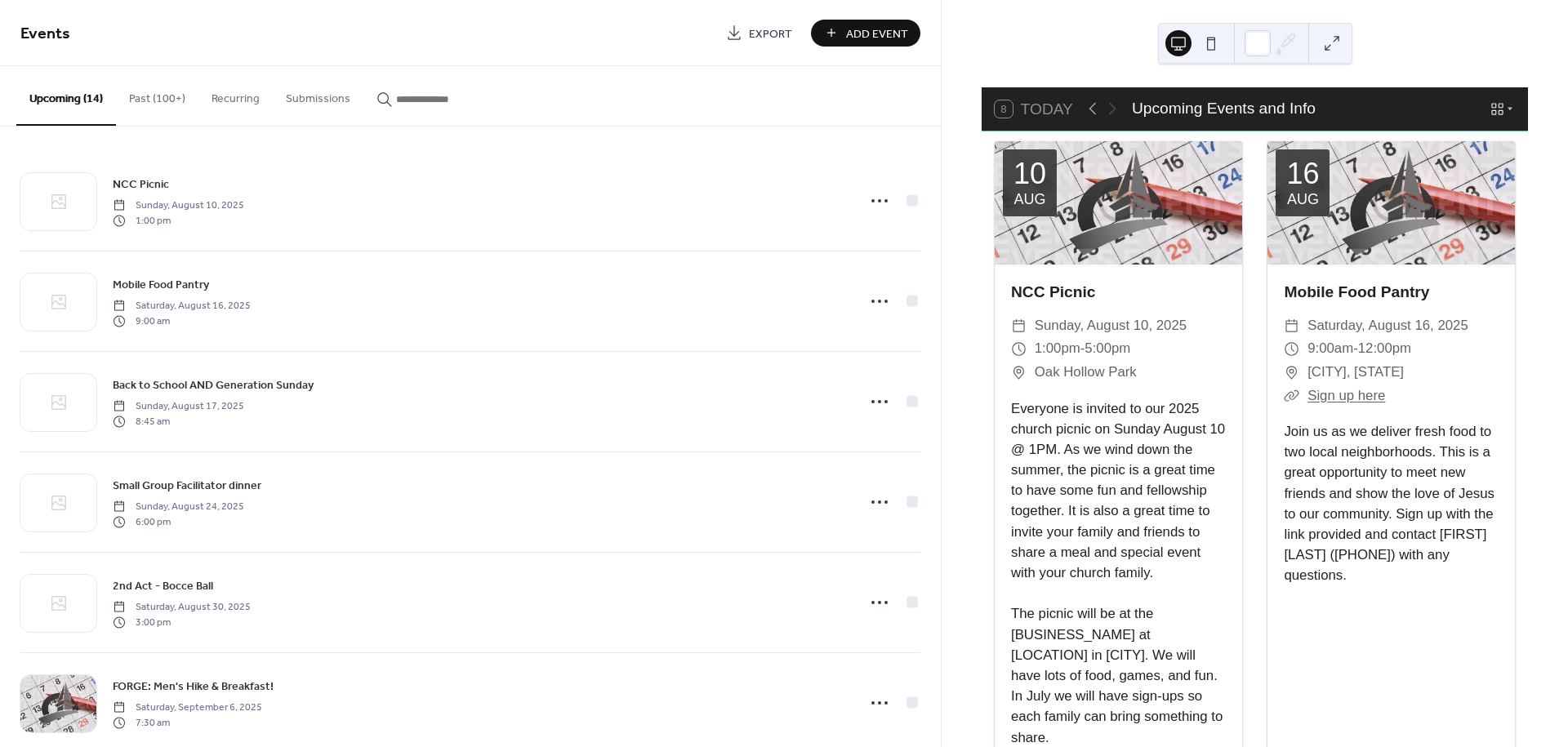 scroll, scrollTop: 0, scrollLeft: 0, axis: both 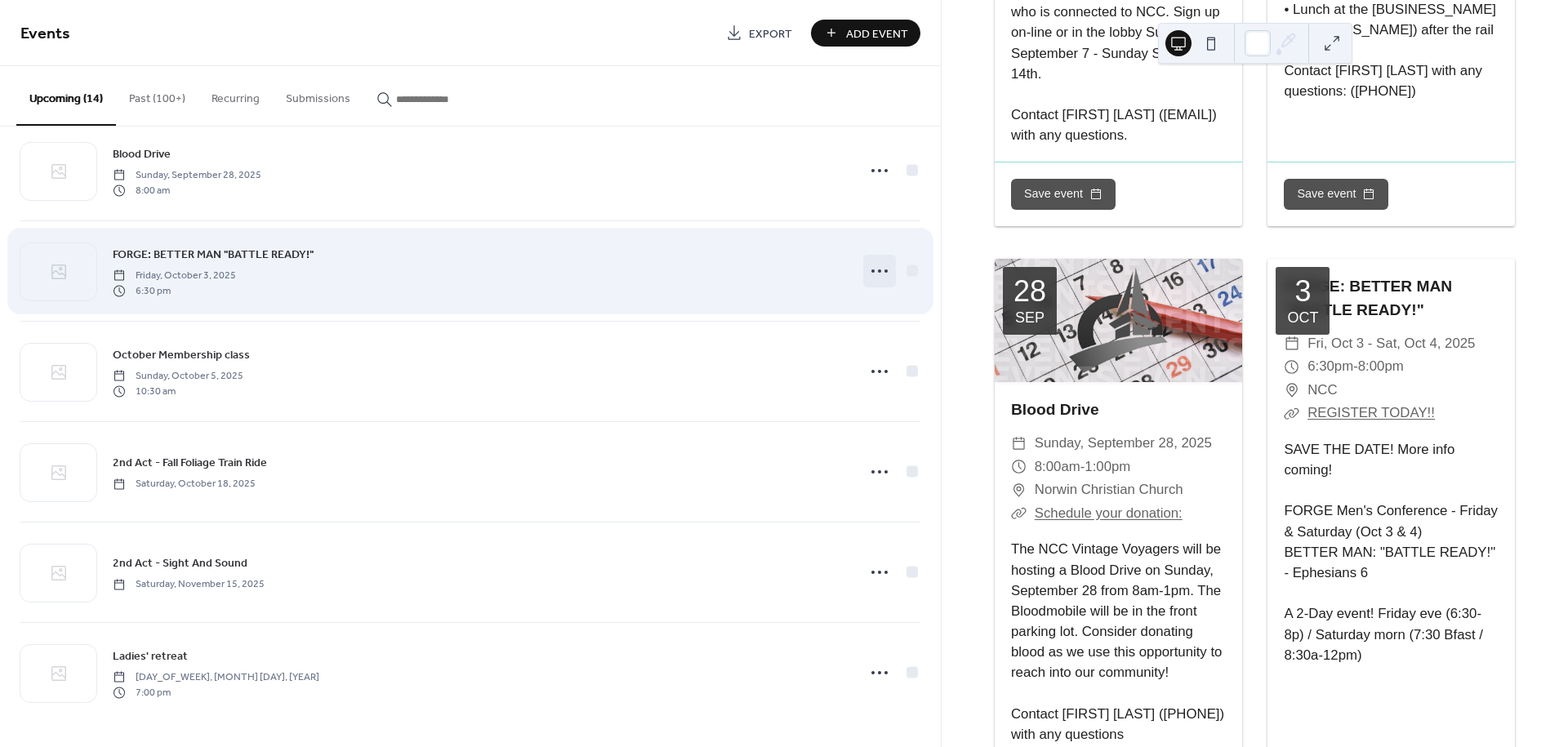 click 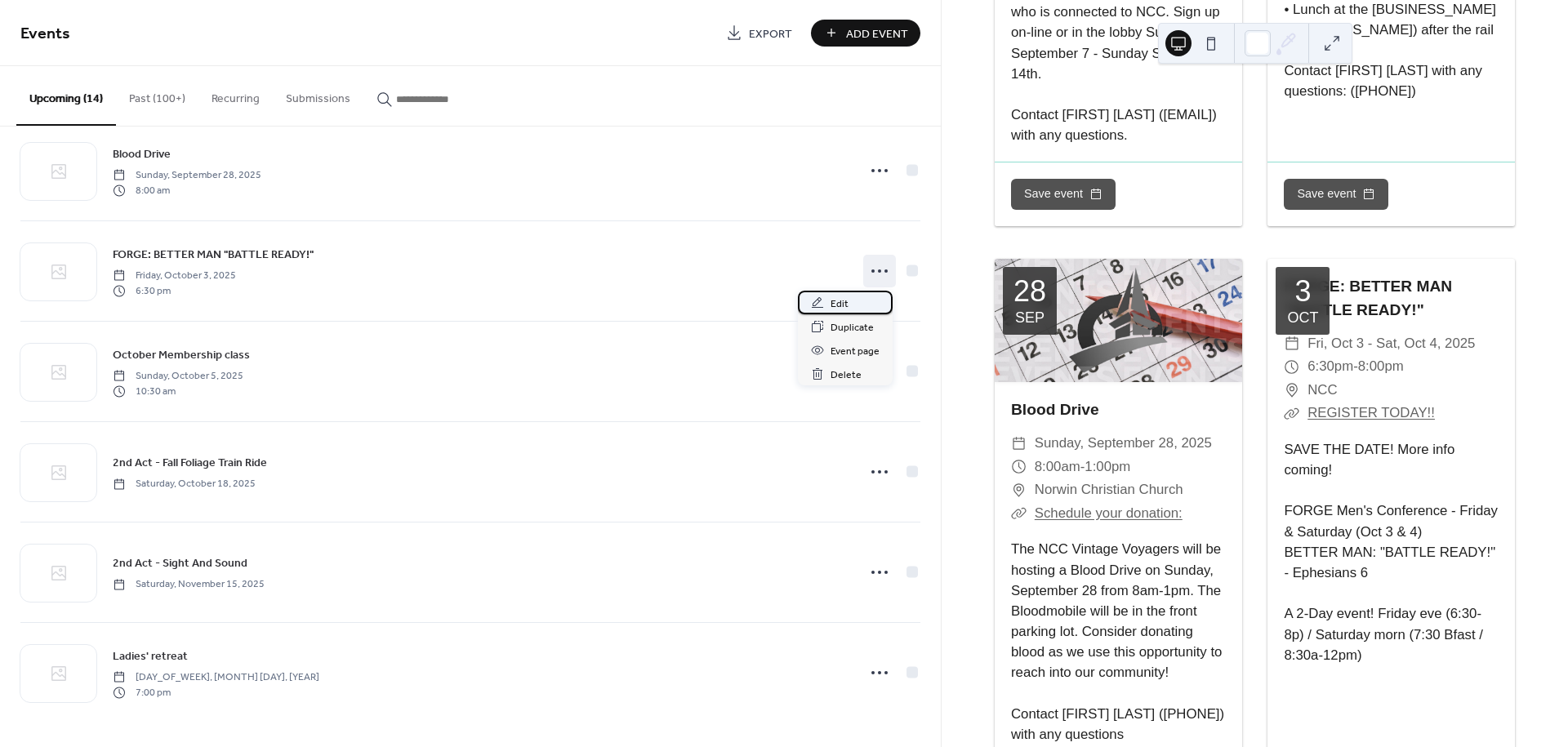click on "Edit" at bounding box center [840, 304] 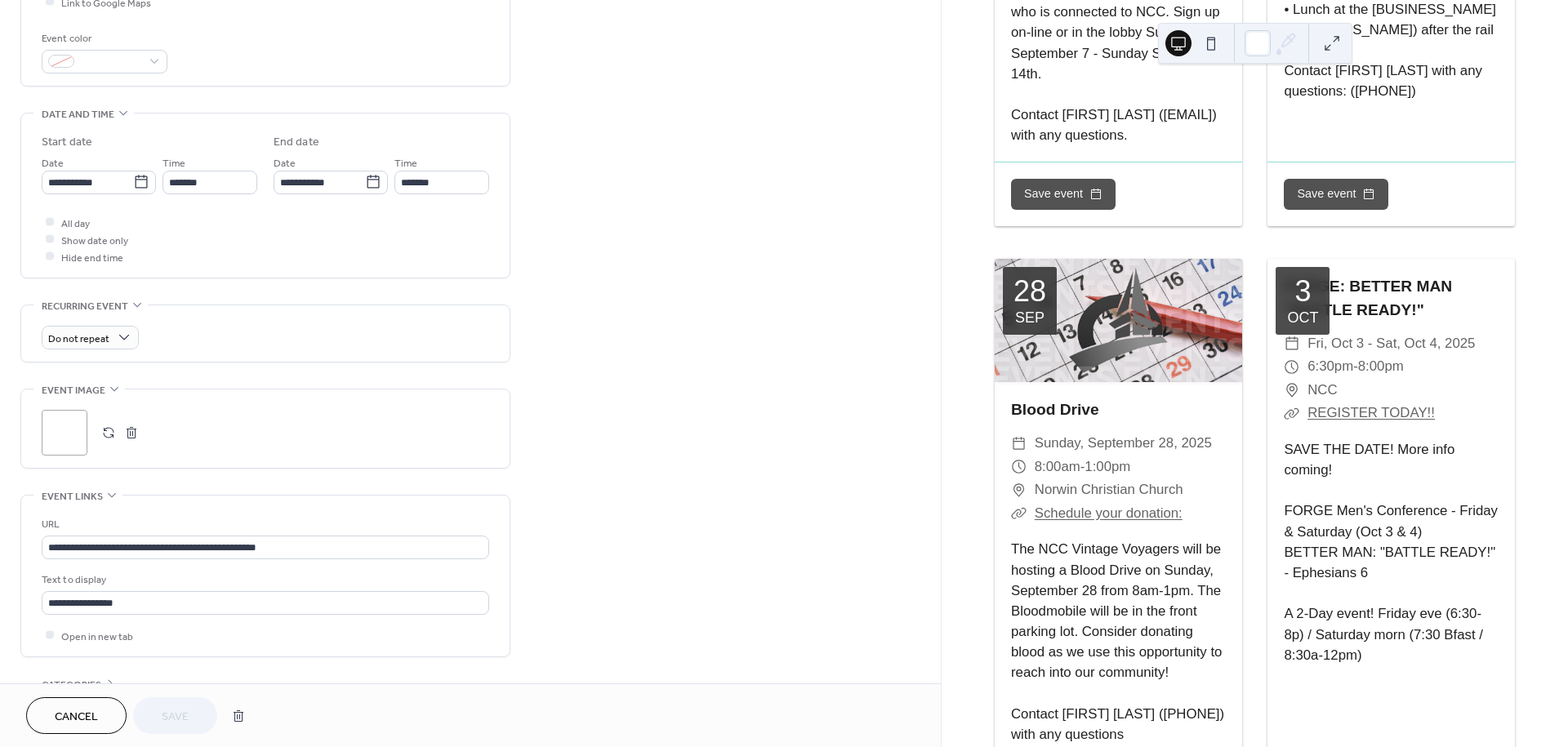 scroll, scrollTop: 544, scrollLeft: 0, axis: vertical 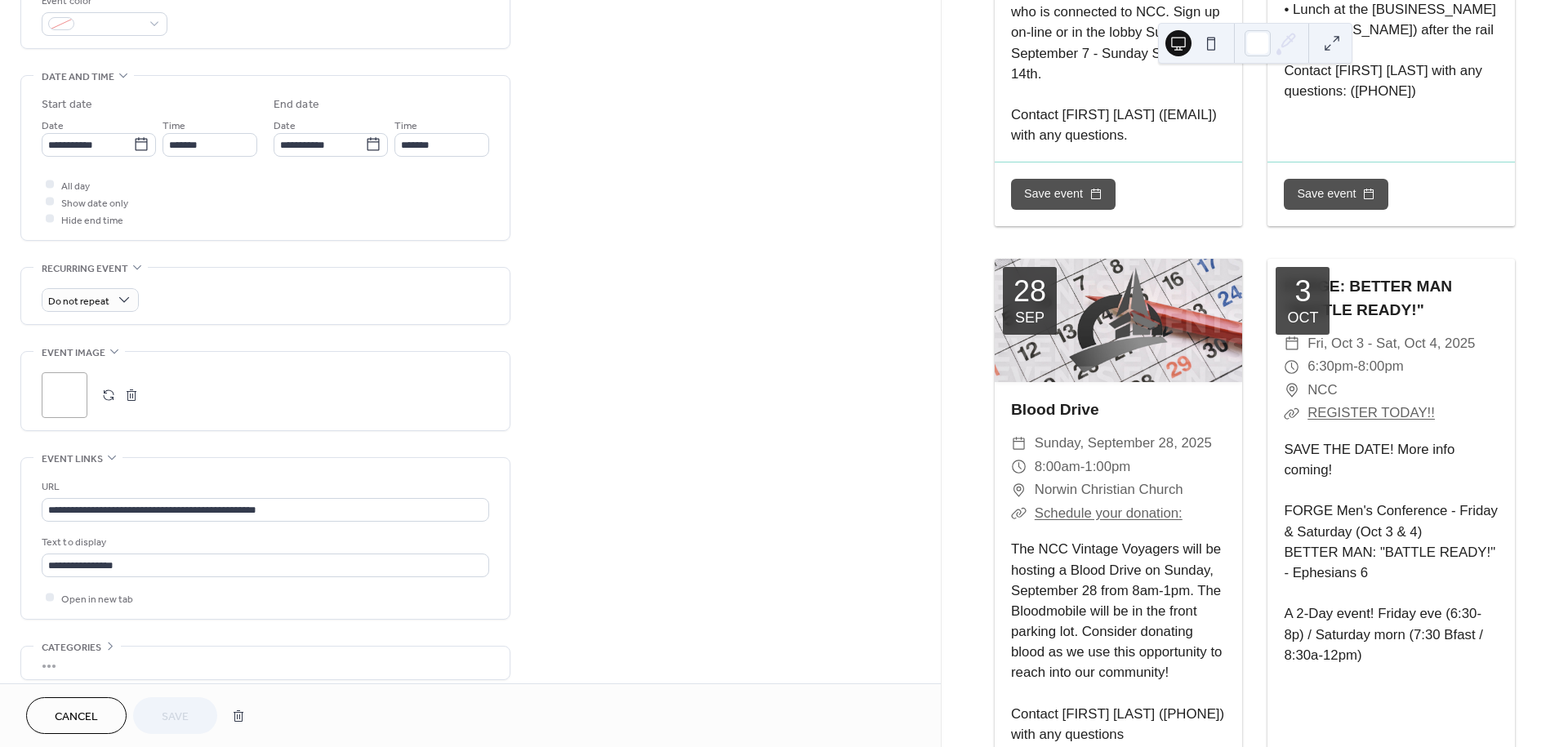 click on ";" at bounding box center [65, 395] 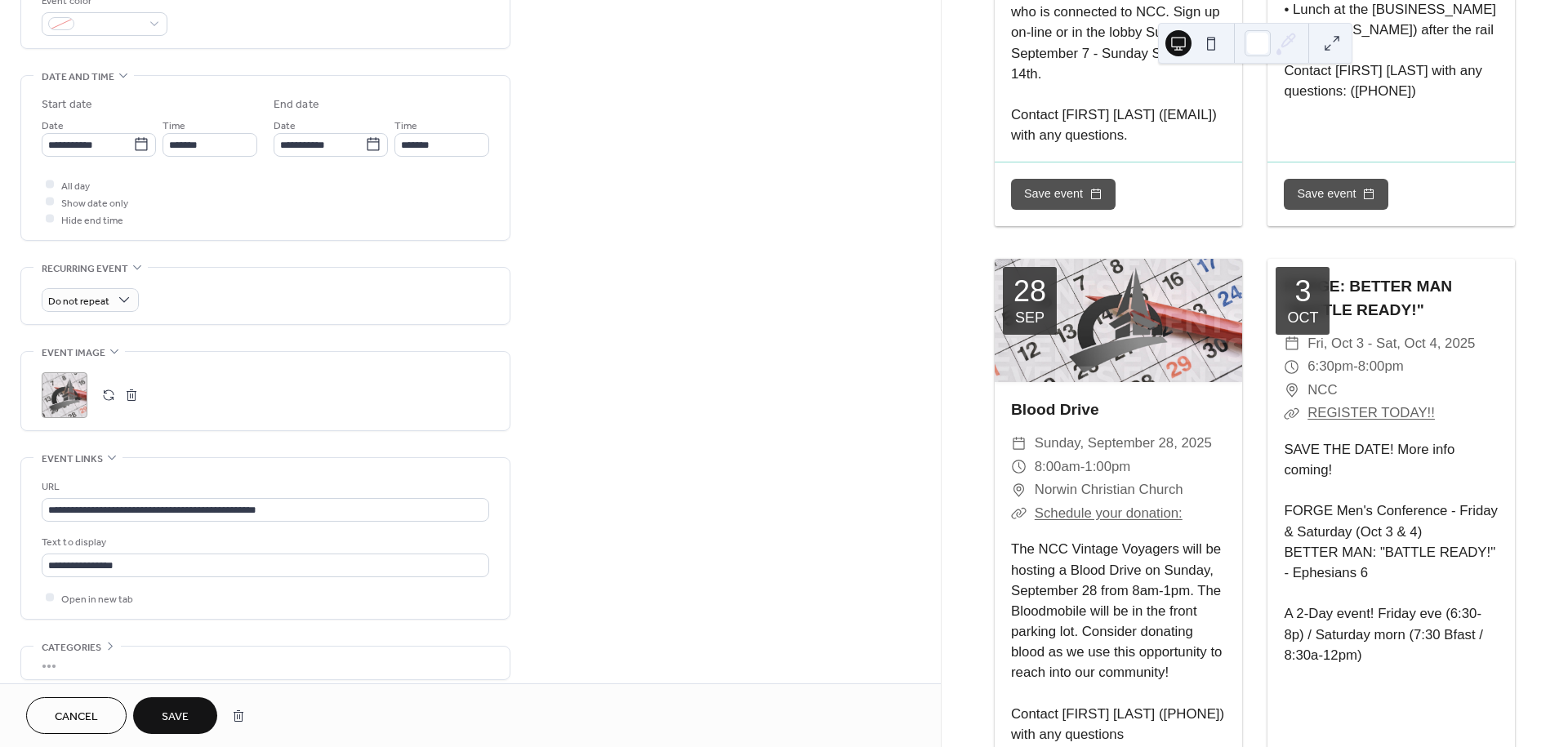click on "Save" at bounding box center [175, 717] 